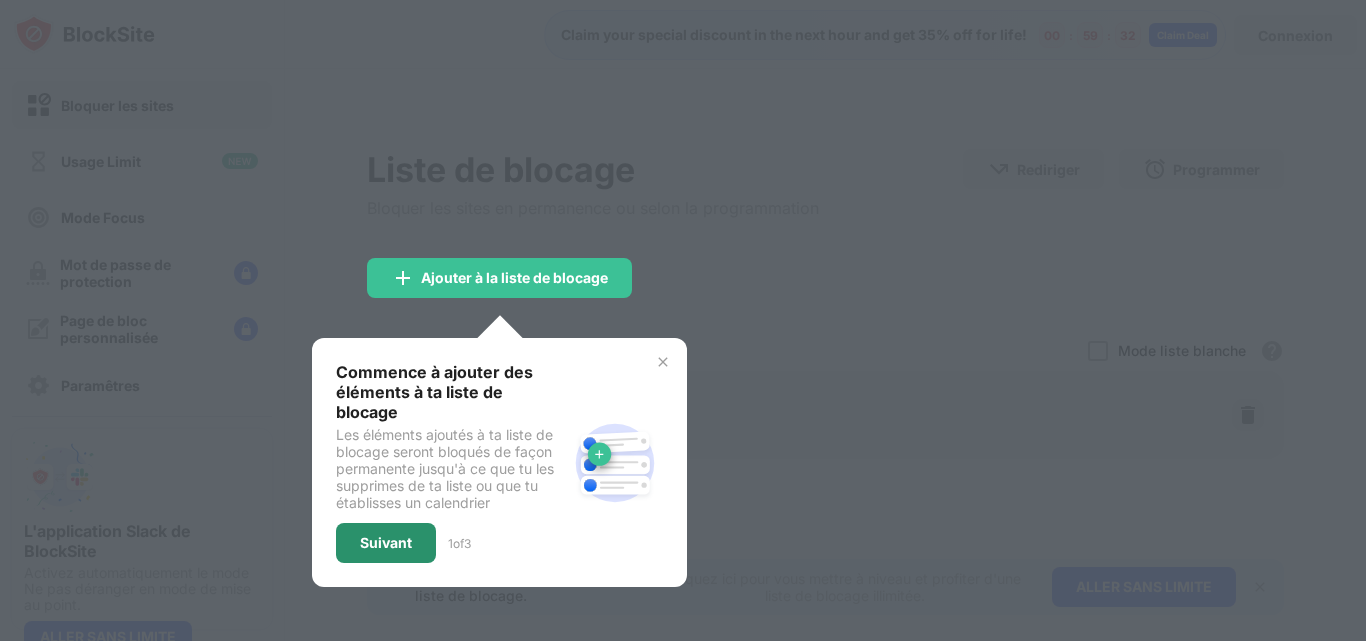 scroll, scrollTop: 0, scrollLeft: 0, axis: both 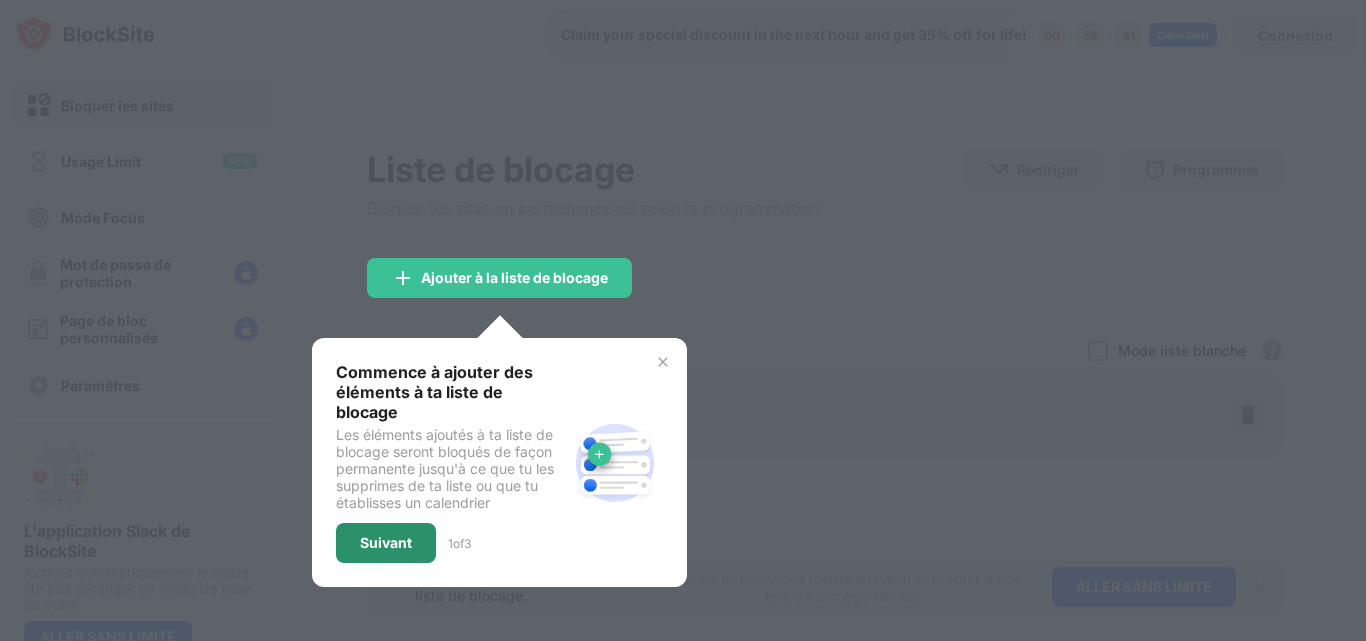 click on "Suivant" at bounding box center [386, 543] 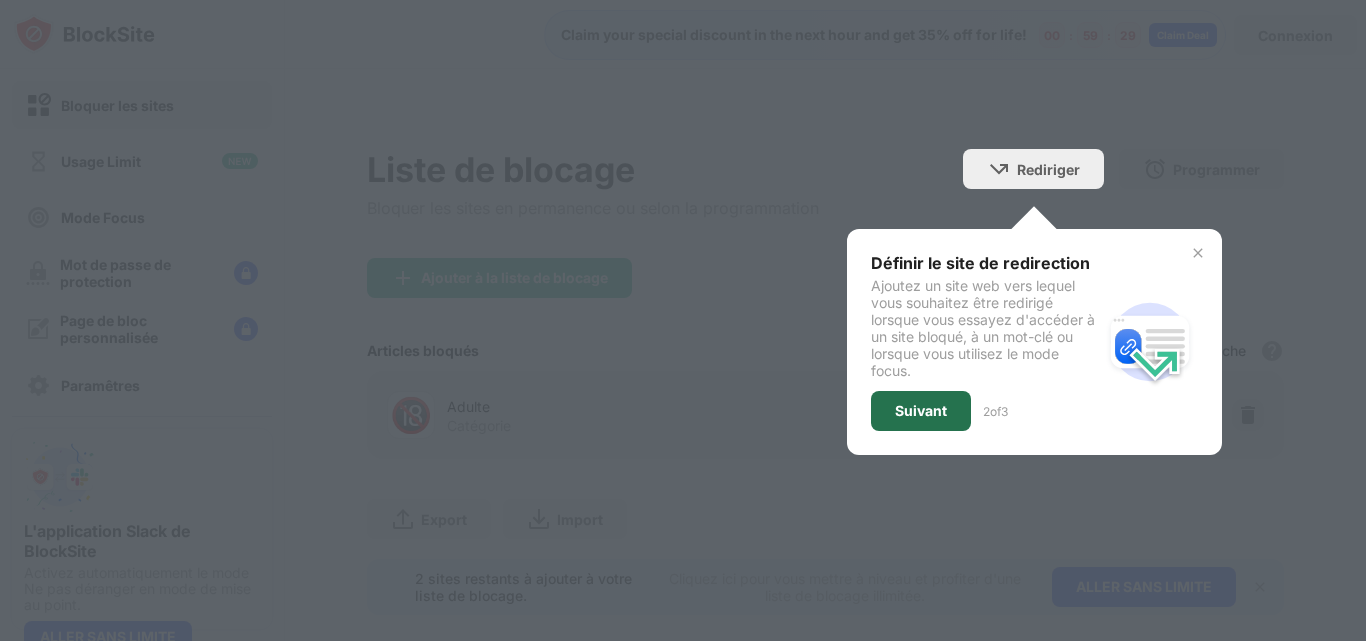 click on "Suivant" at bounding box center (921, 411) 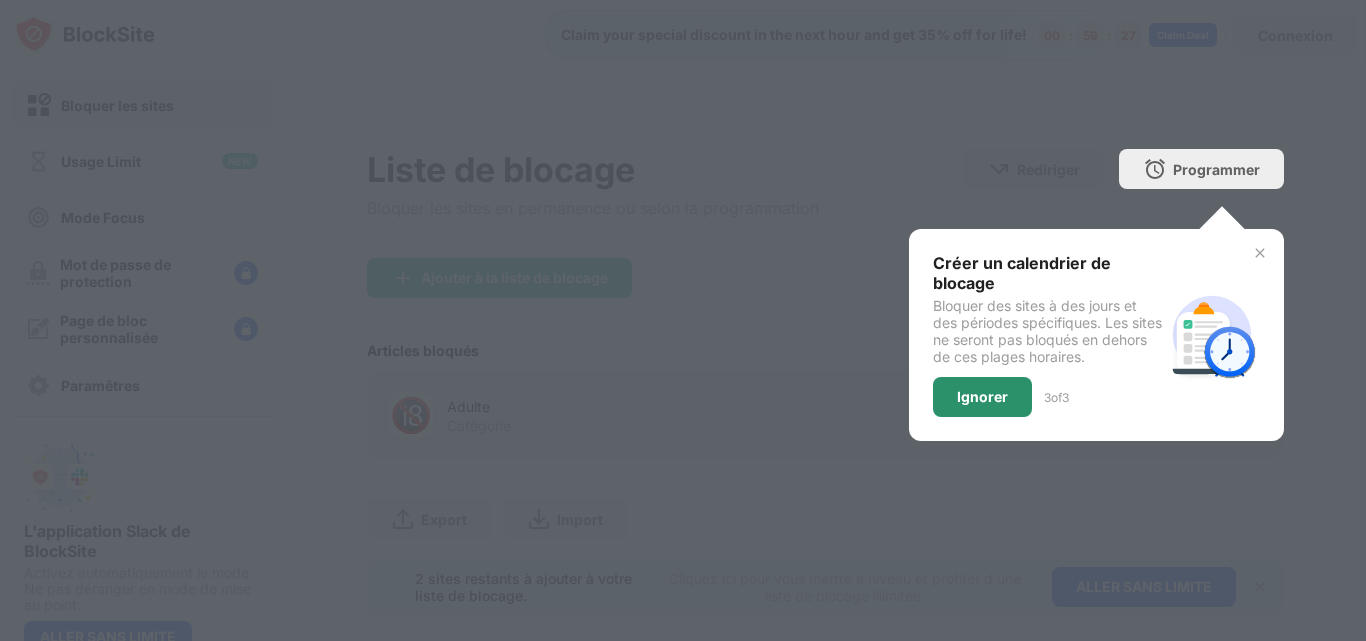 click on "Ignorer" at bounding box center [982, 397] 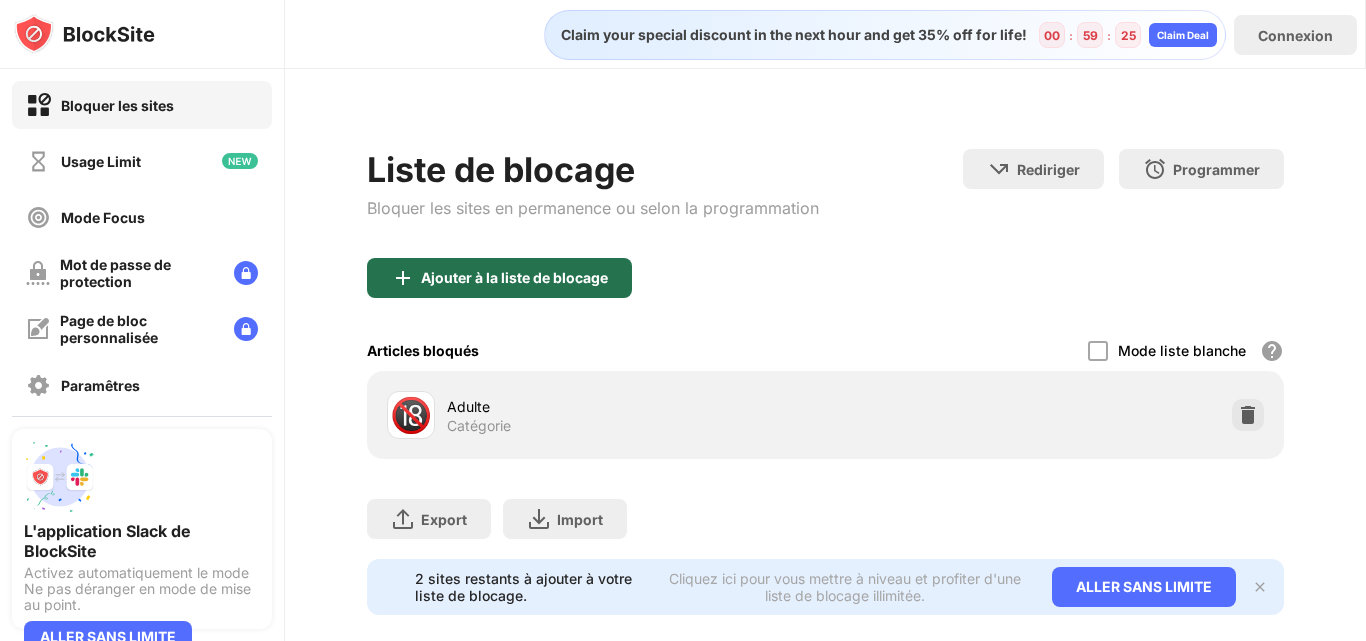 click on "Ajouter à la liste de blocage" at bounding box center (499, 278) 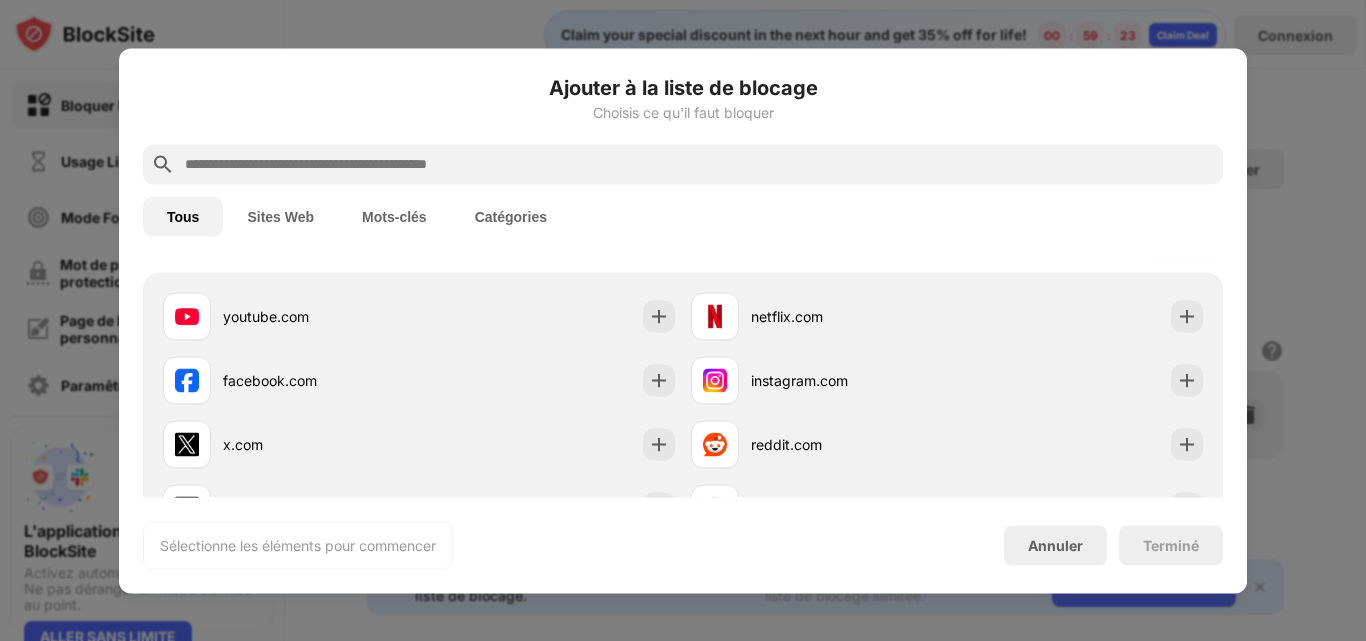 scroll, scrollTop: 330, scrollLeft: 0, axis: vertical 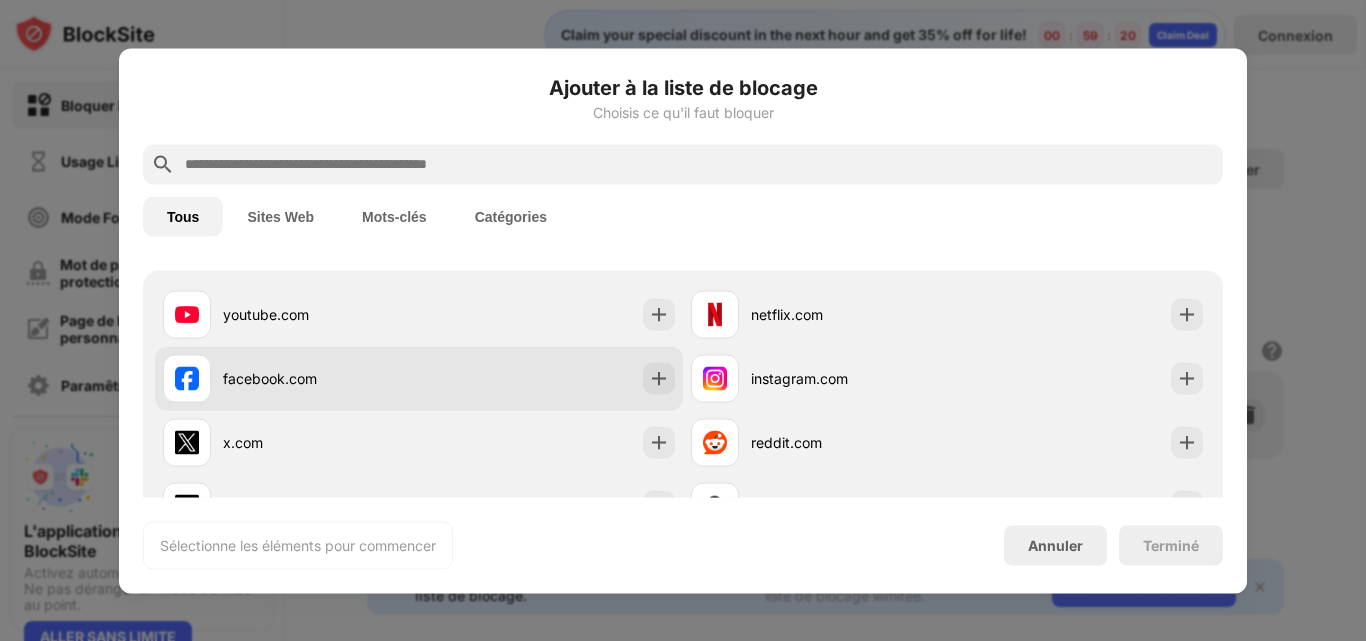 click at bounding box center (187, 378) 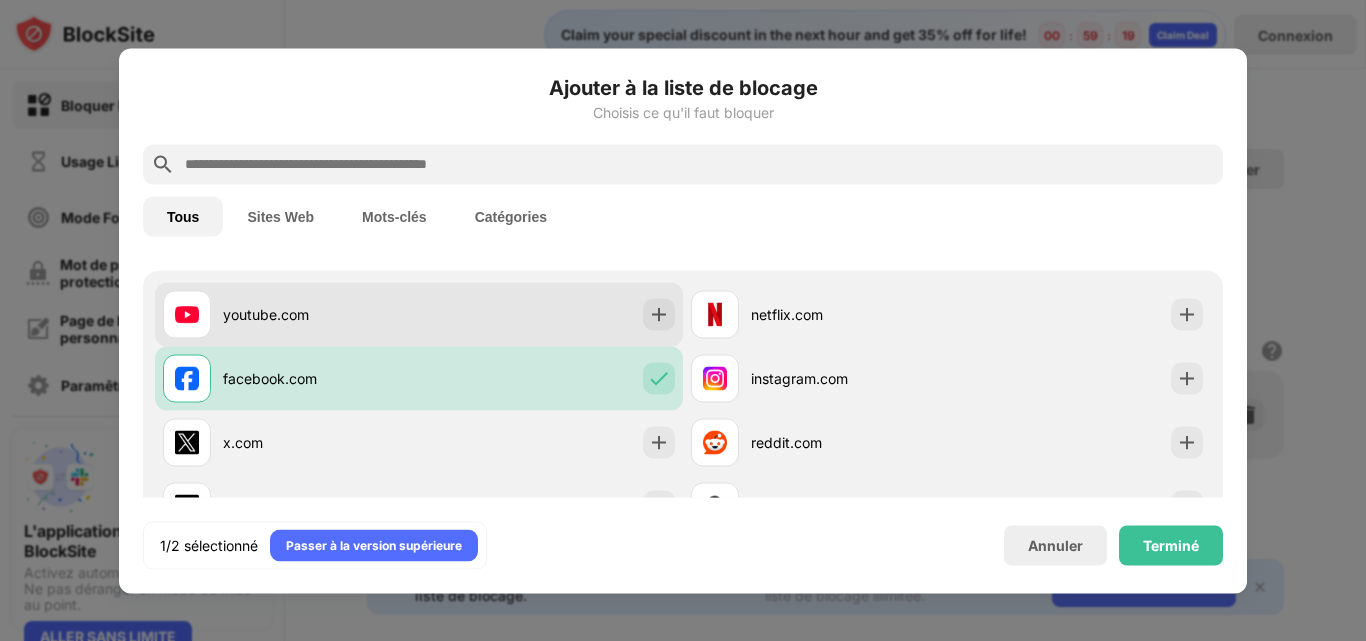 click at bounding box center (187, 314) 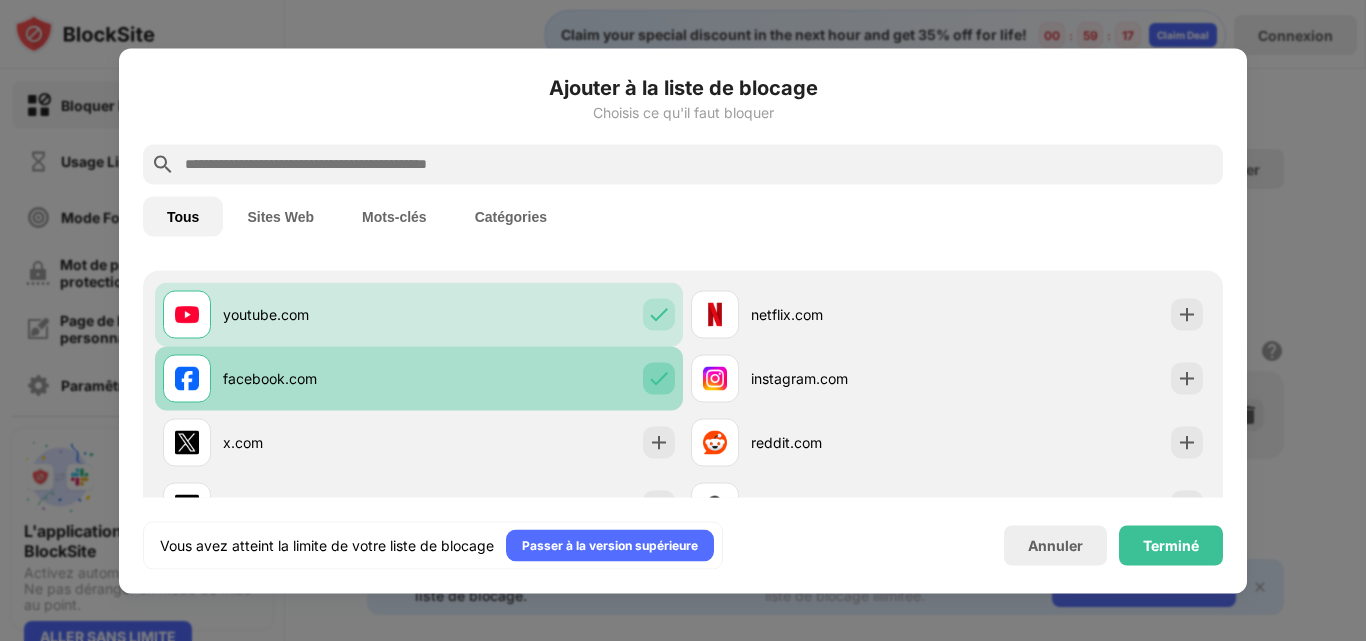 click at bounding box center (659, 378) 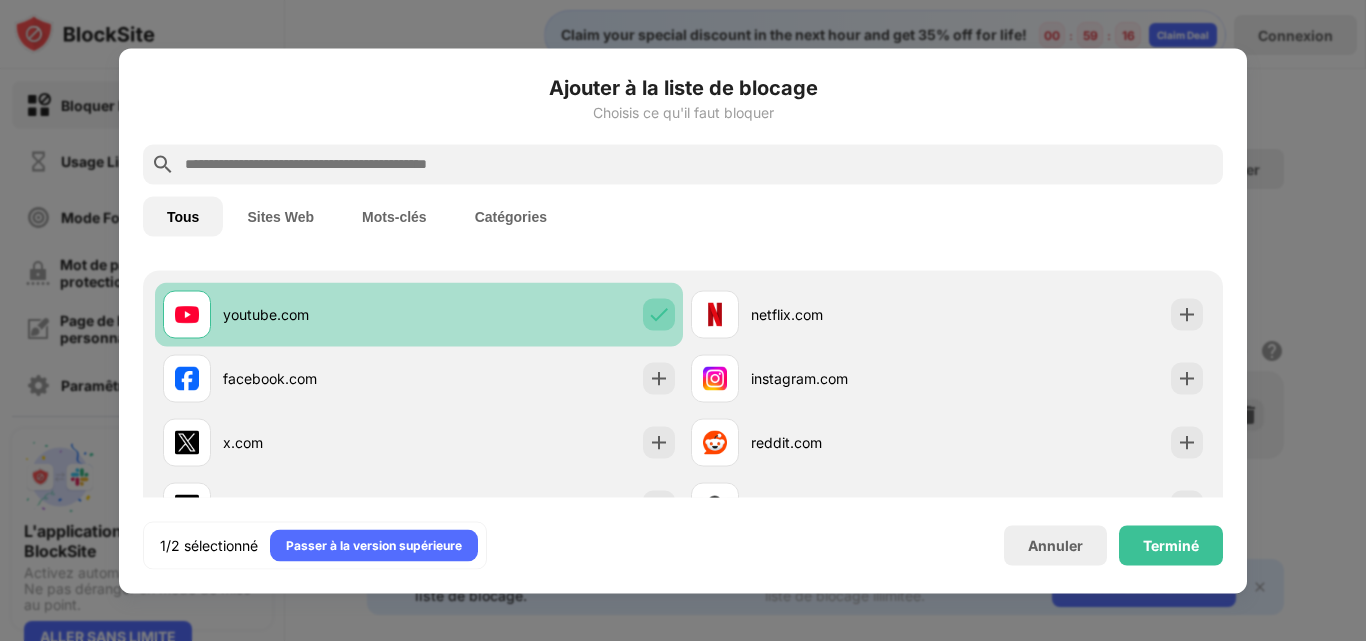 click at bounding box center [659, 314] 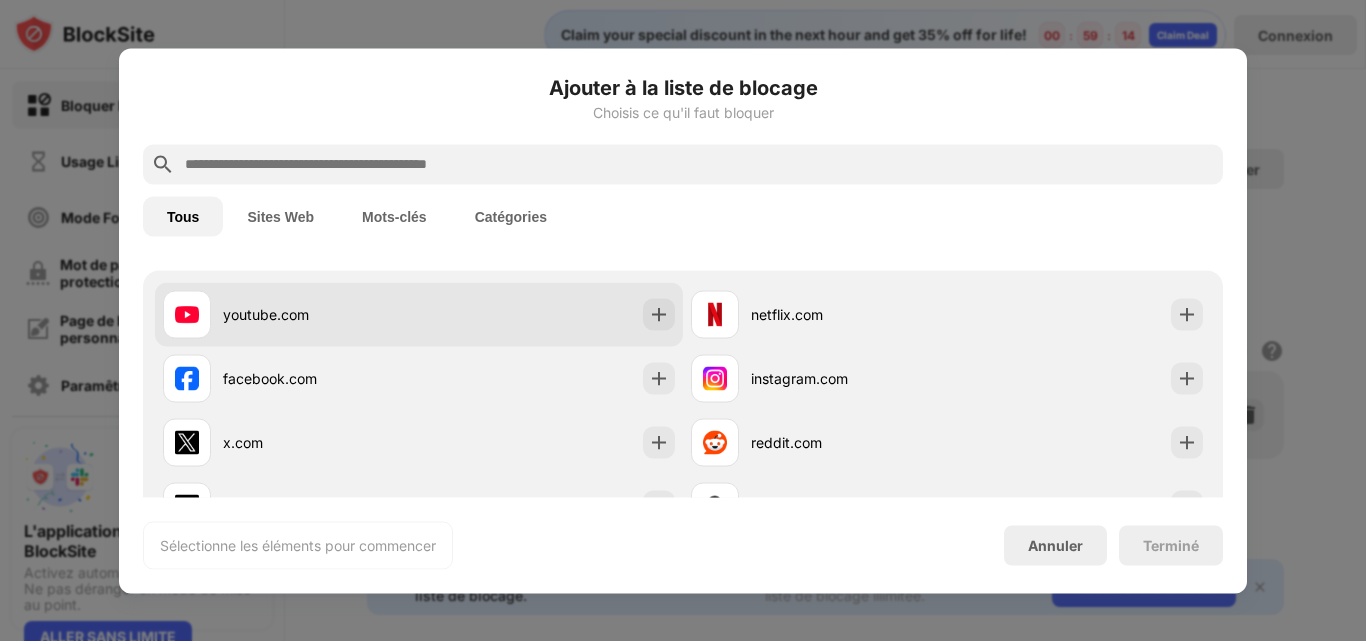 click at bounding box center (187, 314) 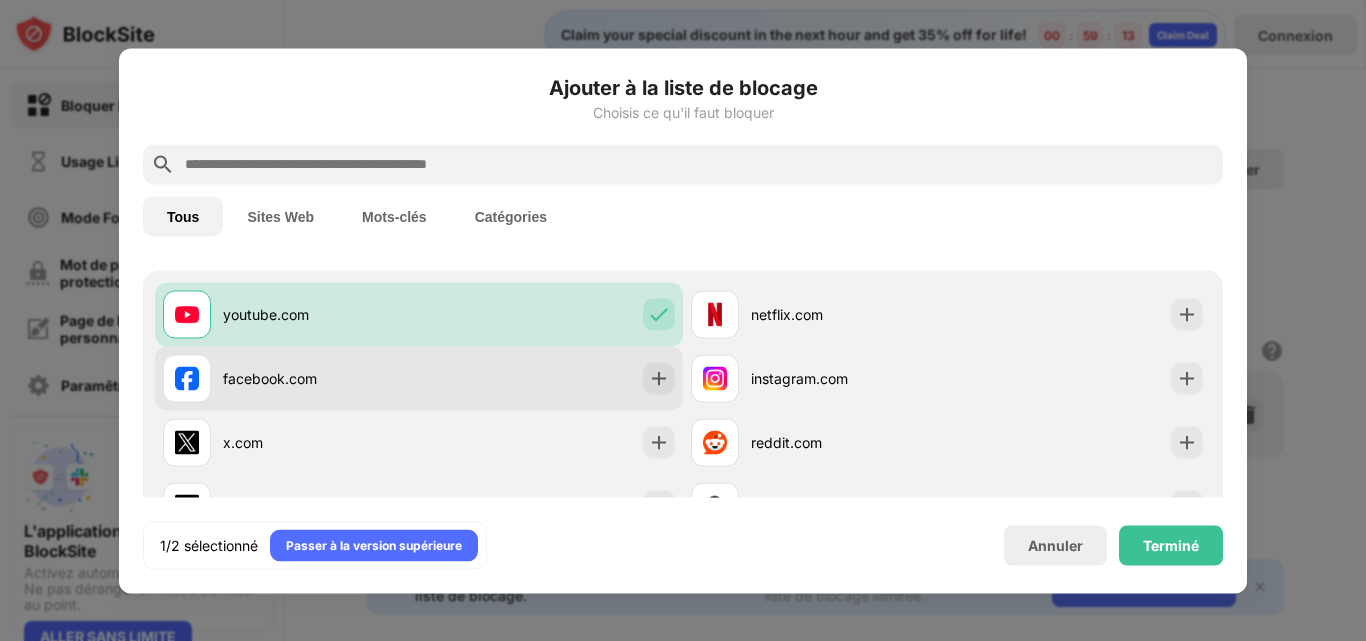 click at bounding box center (187, 378) 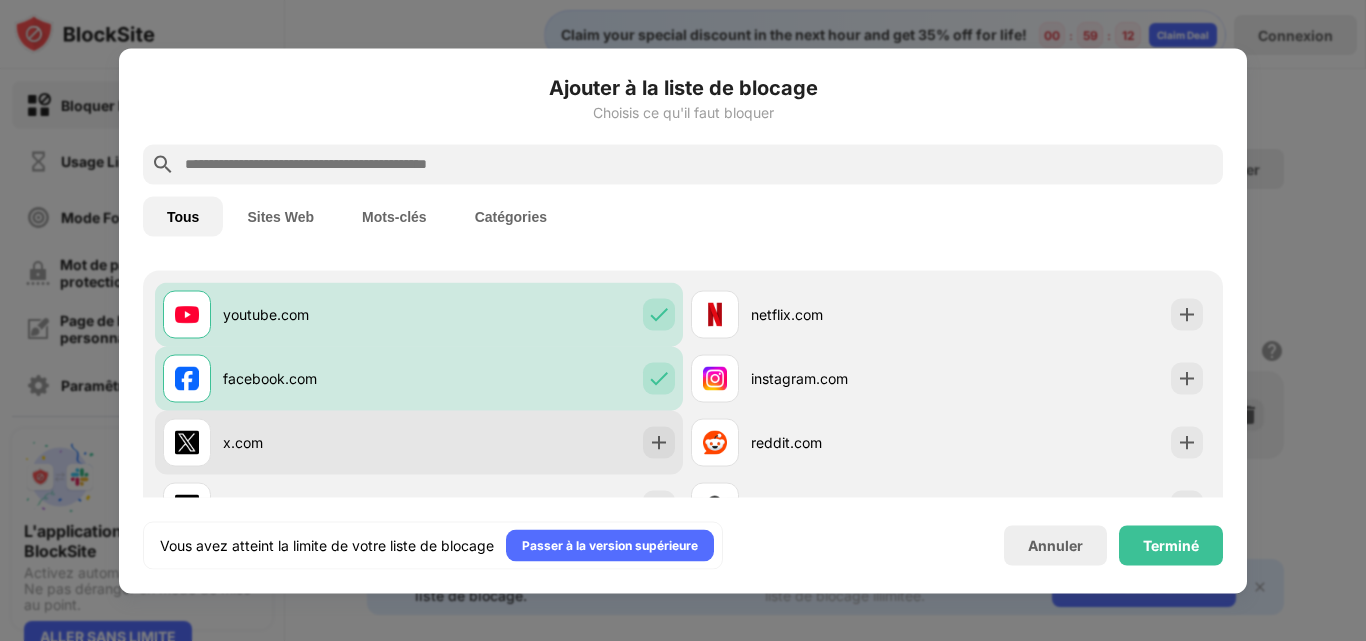 click at bounding box center (187, 442) 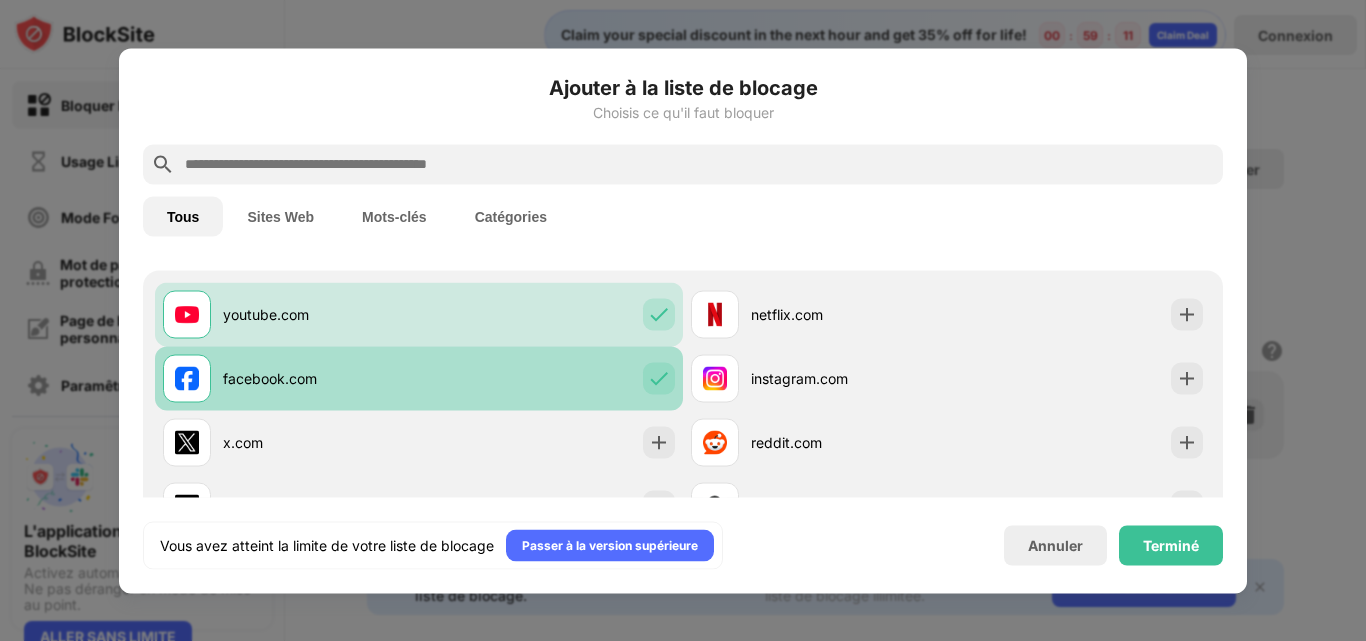 scroll, scrollTop: 482, scrollLeft: 0, axis: vertical 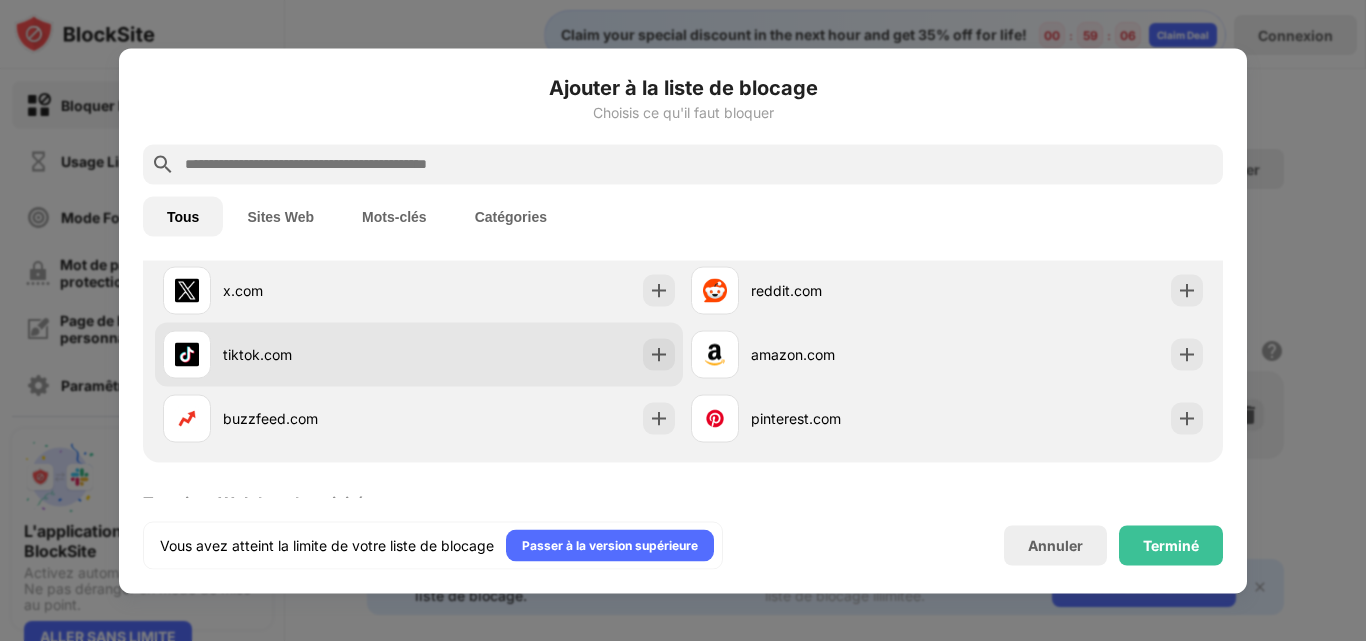click at bounding box center (187, 354) 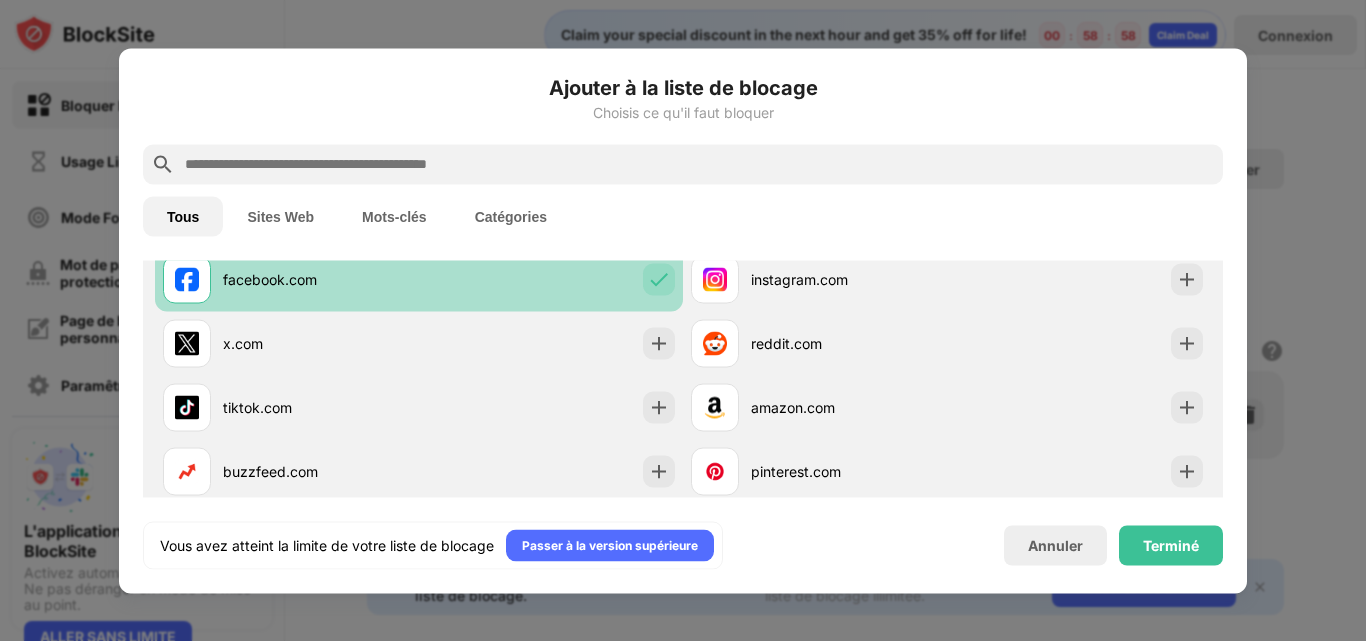 scroll, scrollTop: 430, scrollLeft: 0, axis: vertical 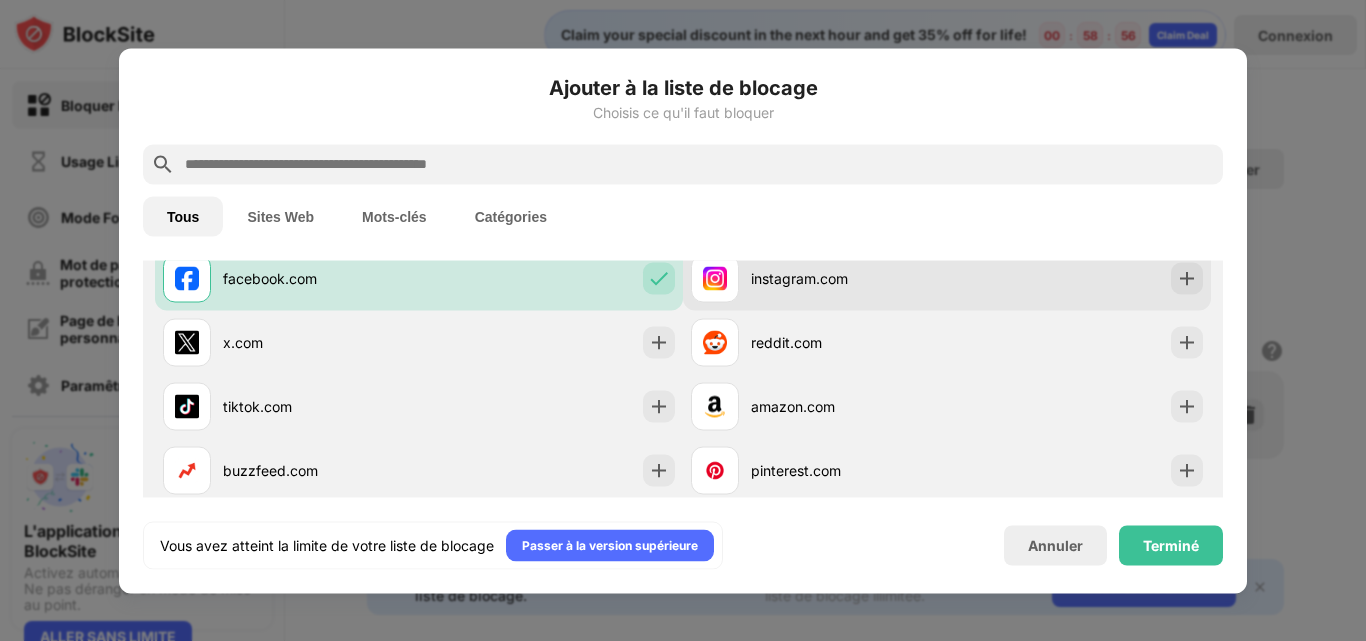 click on "instagram.com" at bounding box center [819, 278] 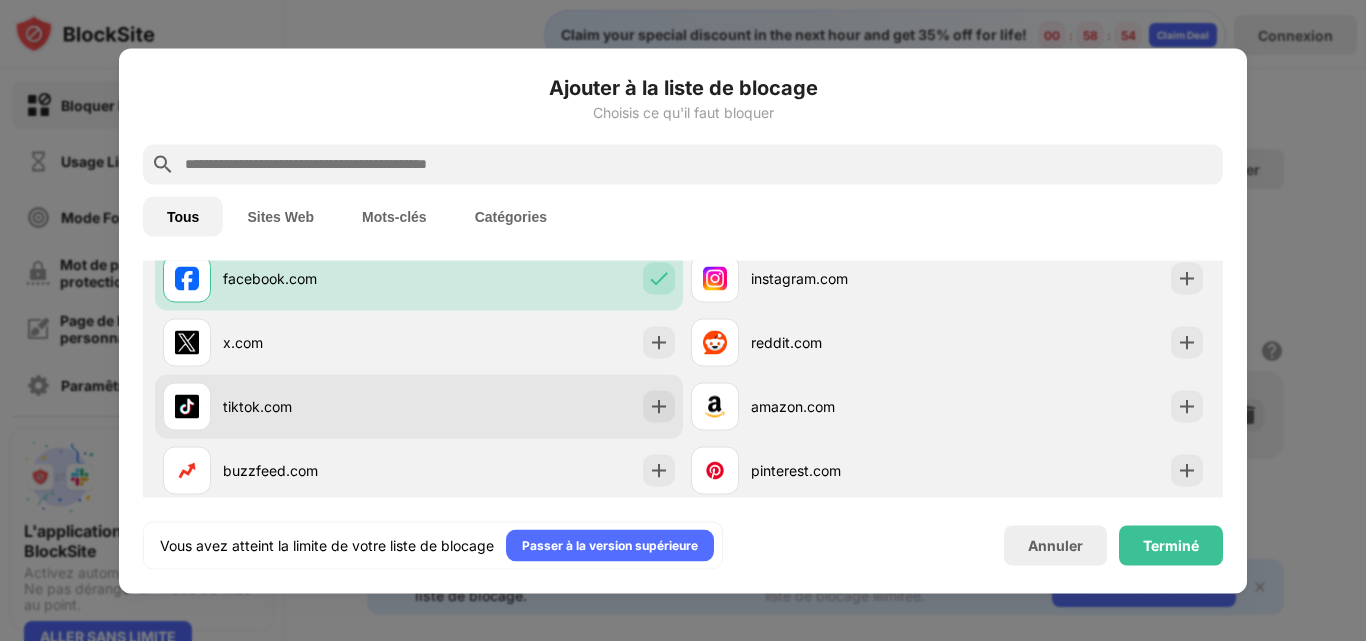 click on "tiktok.com" at bounding box center (419, 406) 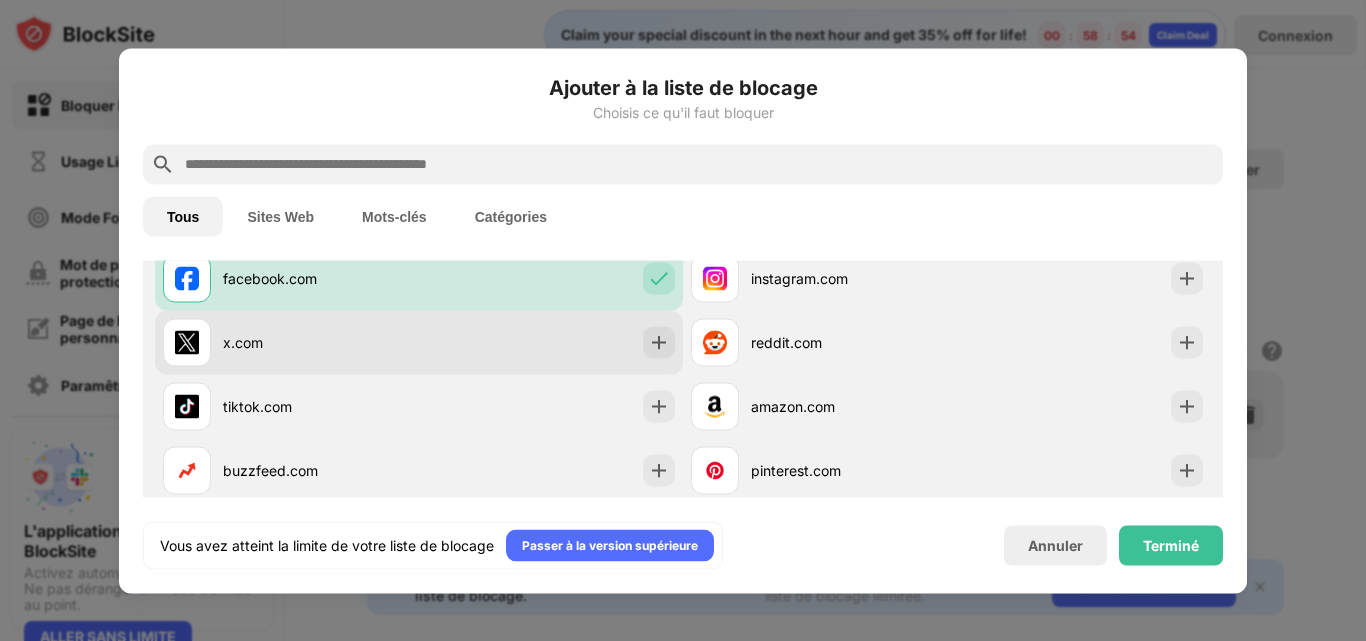 click on "x.com" at bounding box center (291, 342) 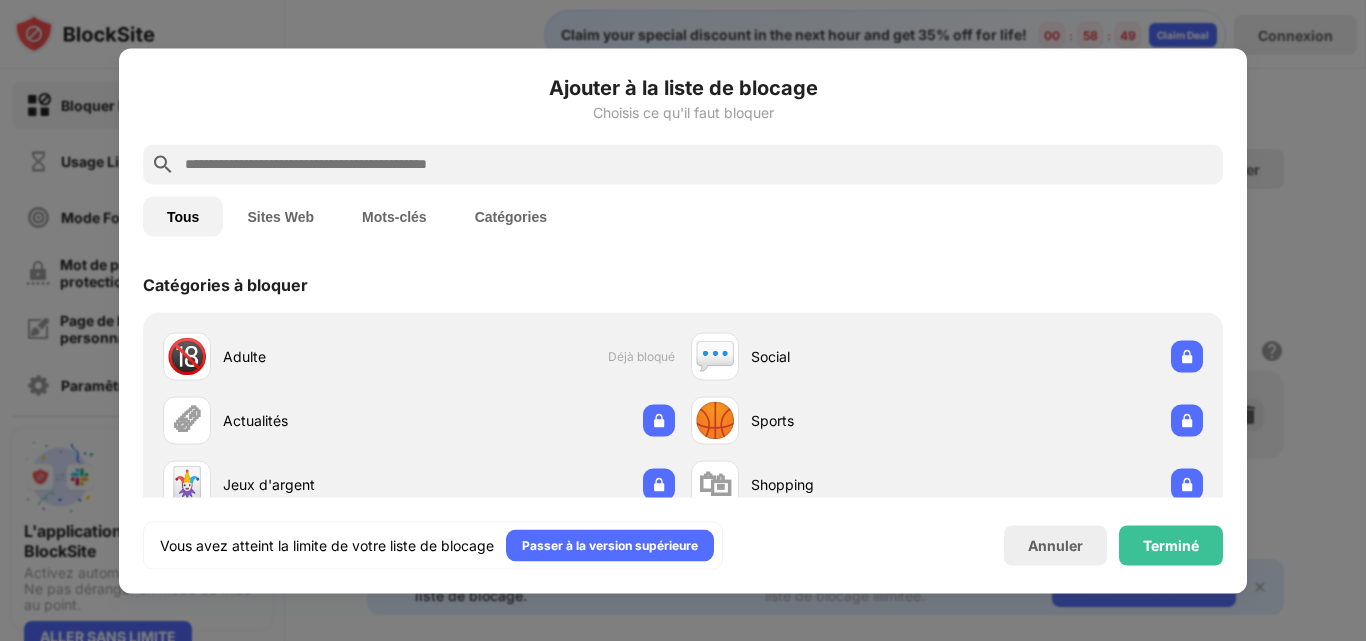 scroll, scrollTop: 0, scrollLeft: 0, axis: both 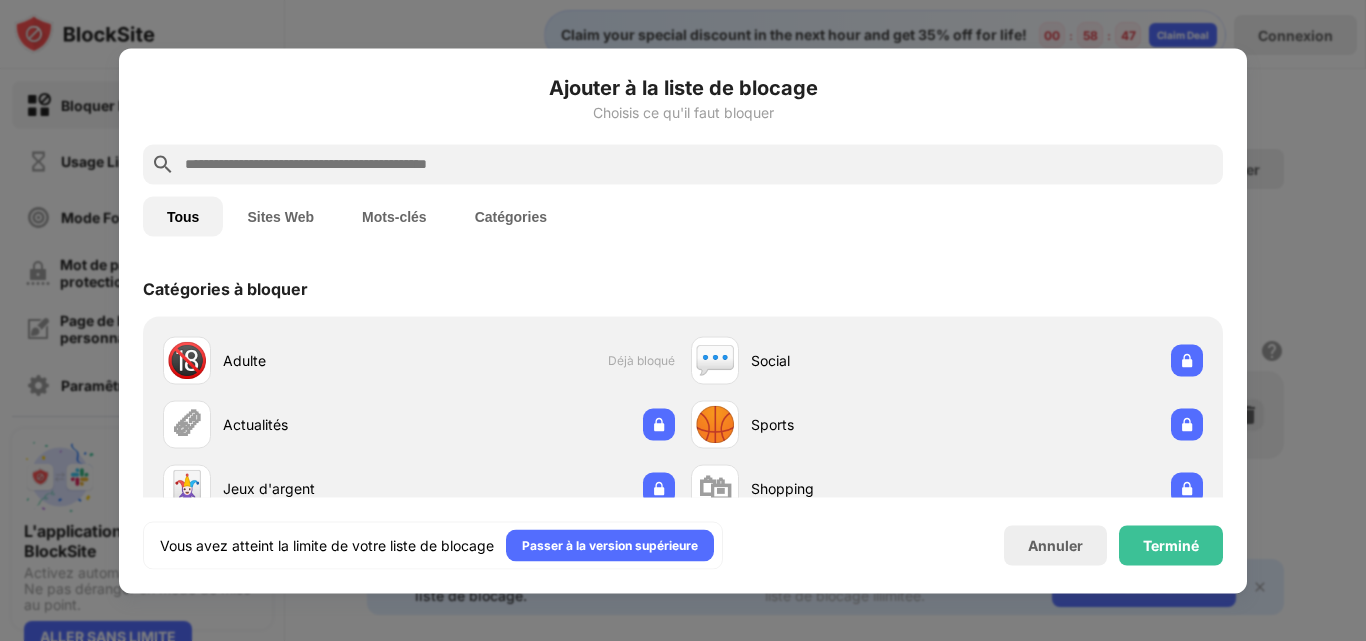 click on "Sites Web" at bounding box center [280, 216] 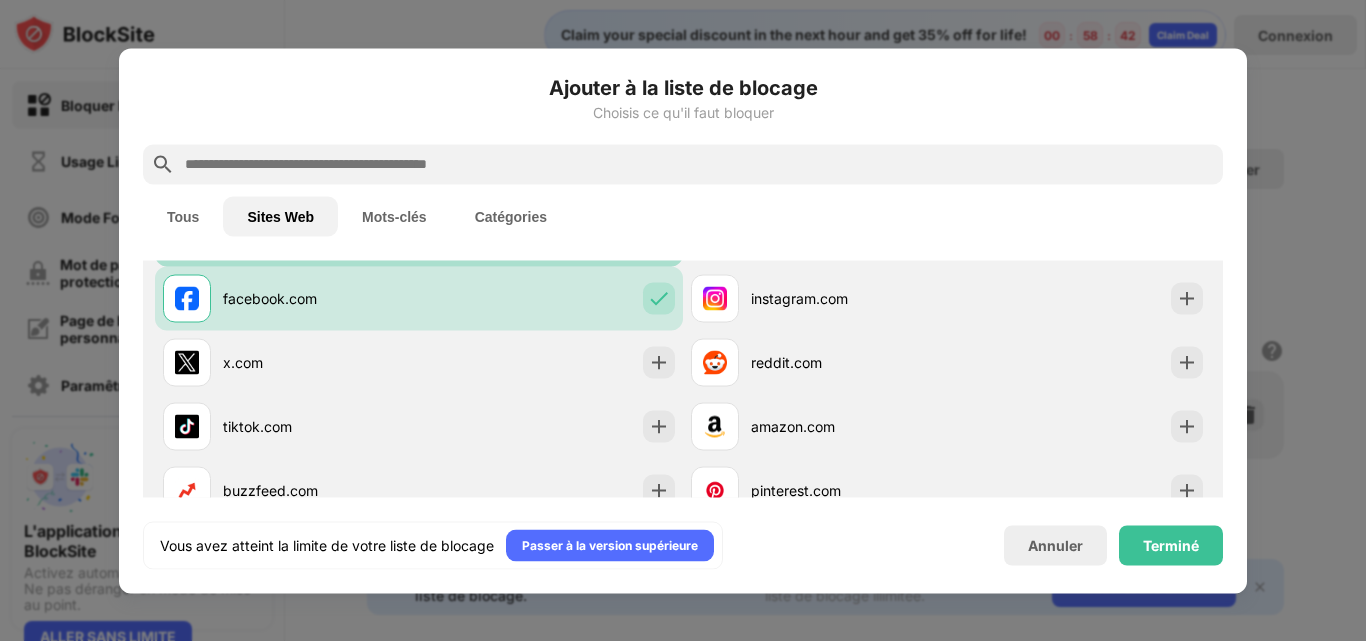 scroll, scrollTop: 141, scrollLeft: 0, axis: vertical 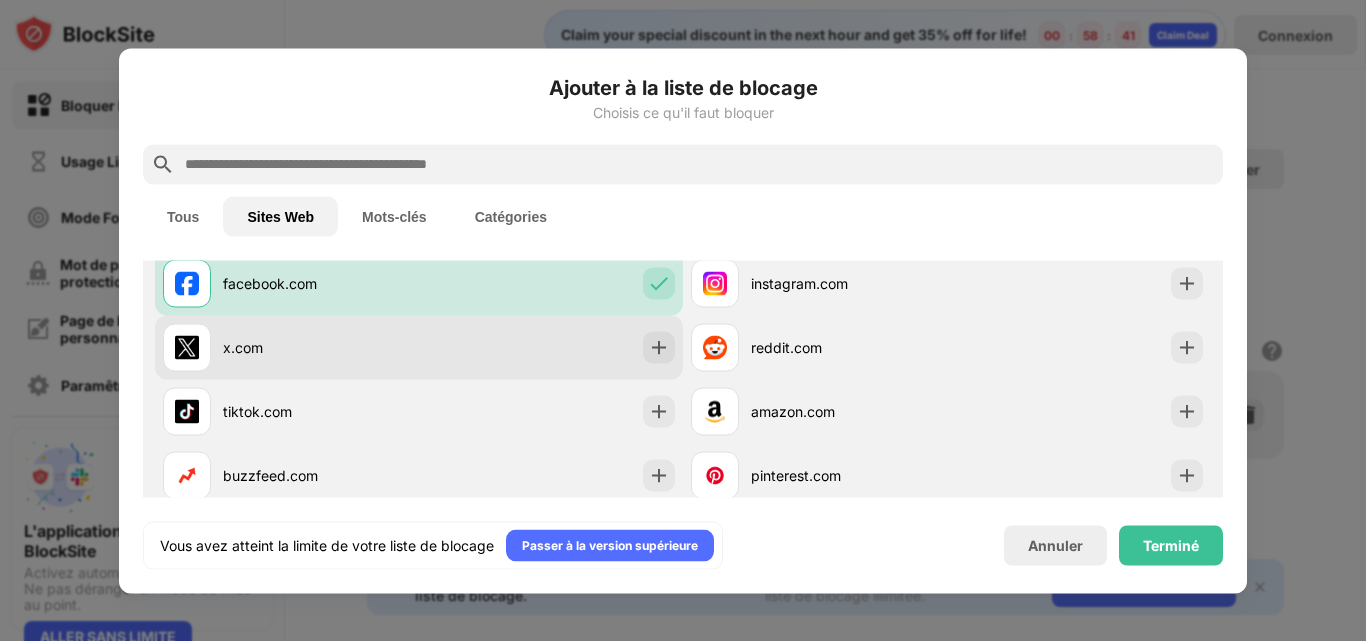 click at bounding box center [187, 347] 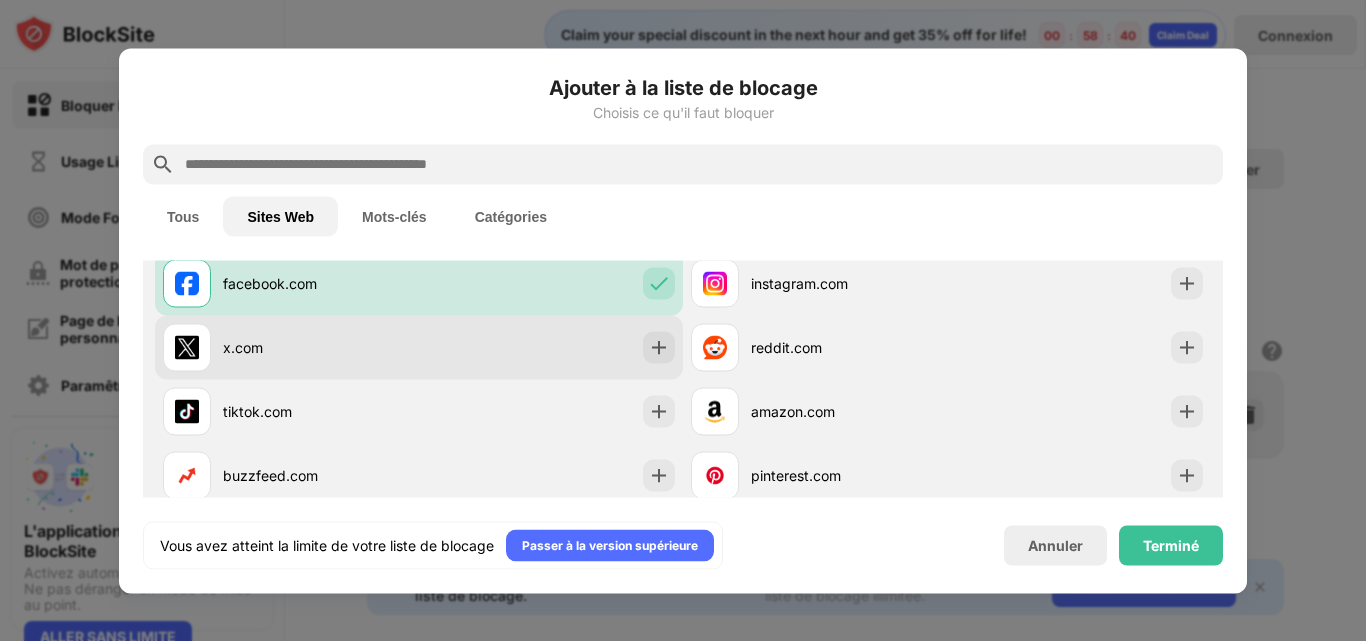 click at bounding box center [187, 347] 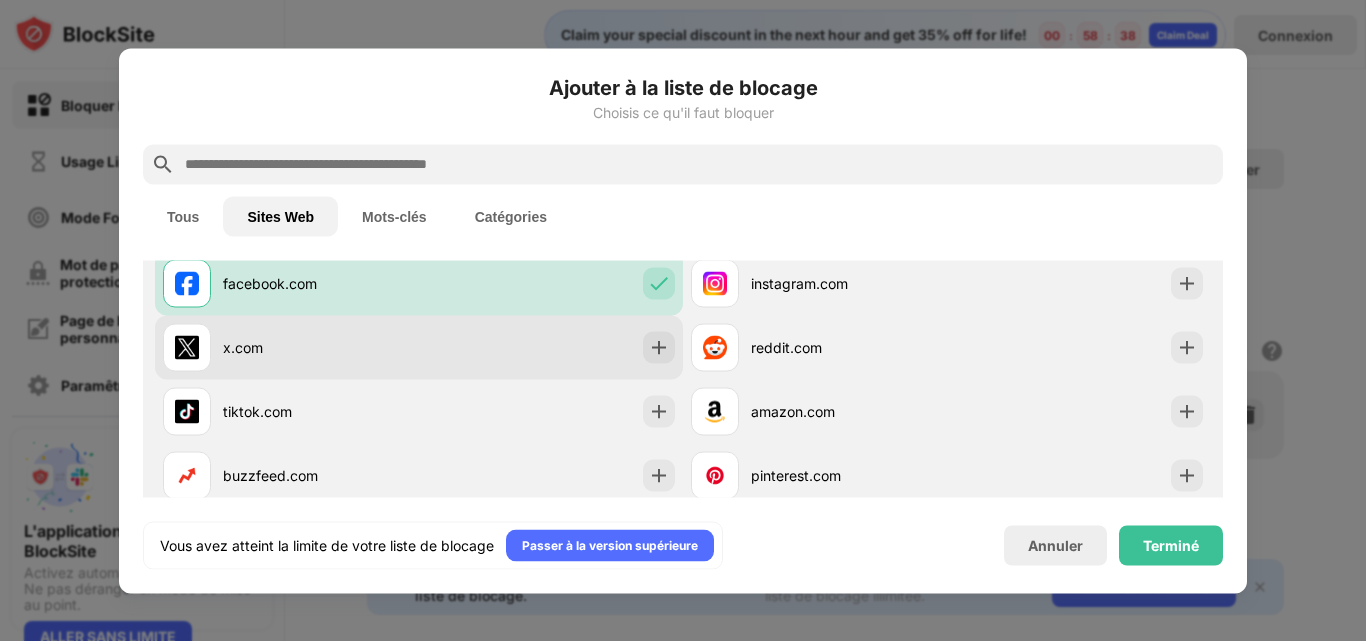 click on "x.com" at bounding box center (291, 347) 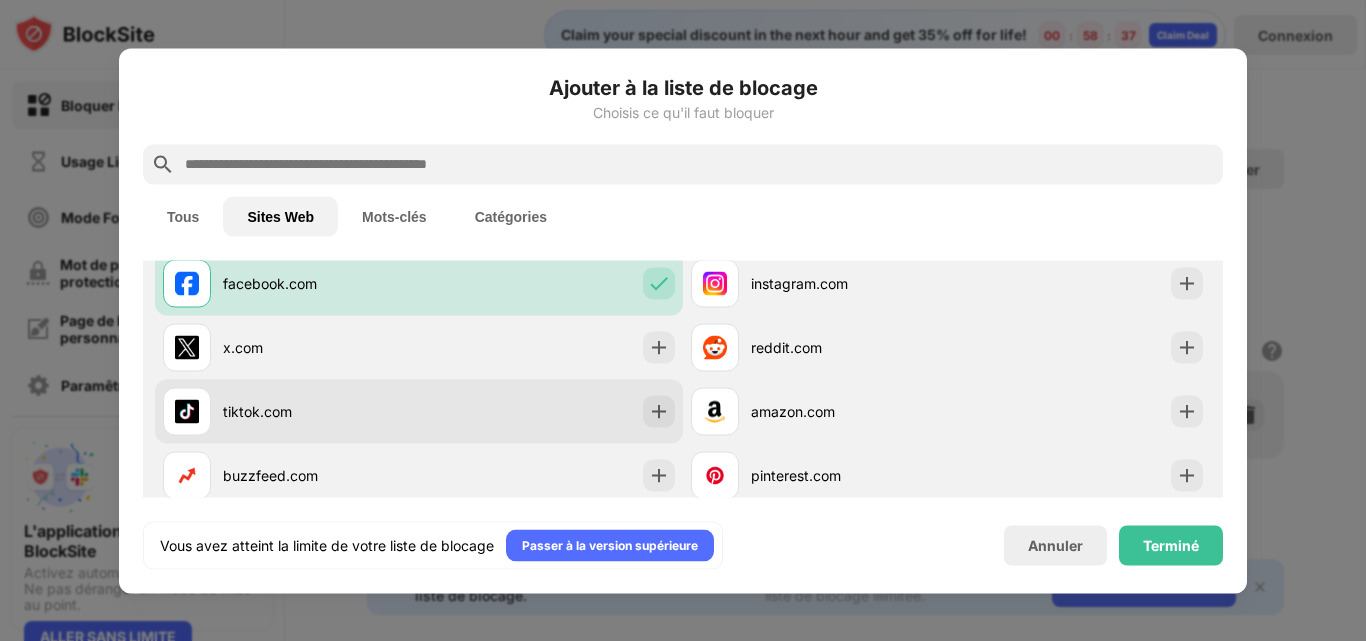 click on "tiktok.com" at bounding box center [291, 411] 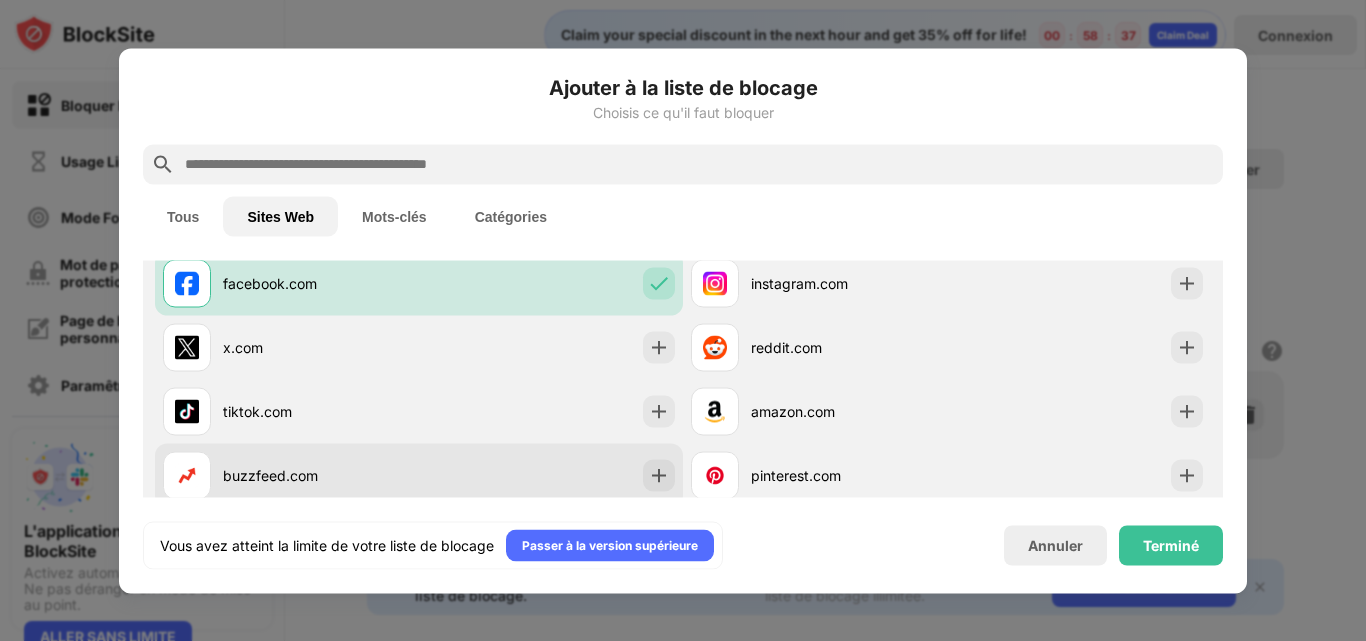 click on "buzzfeed.com" at bounding box center [321, 475] 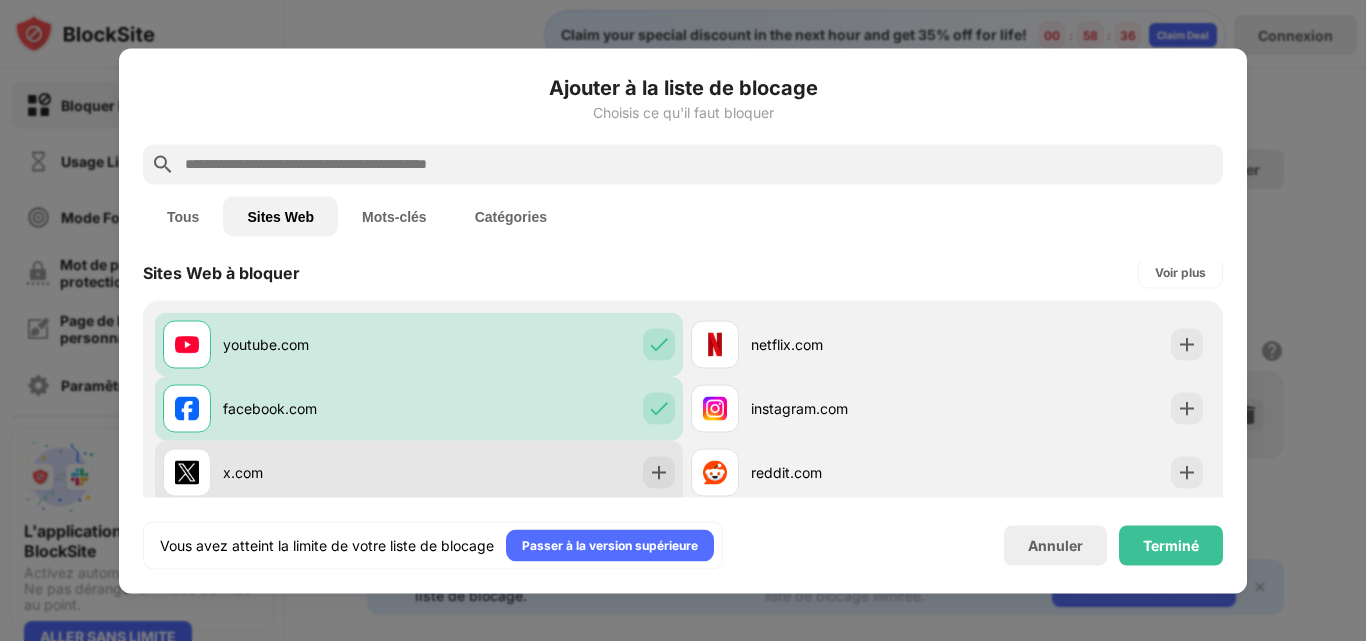 scroll, scrollTop: 0, scrollLeft: 0, axis: both 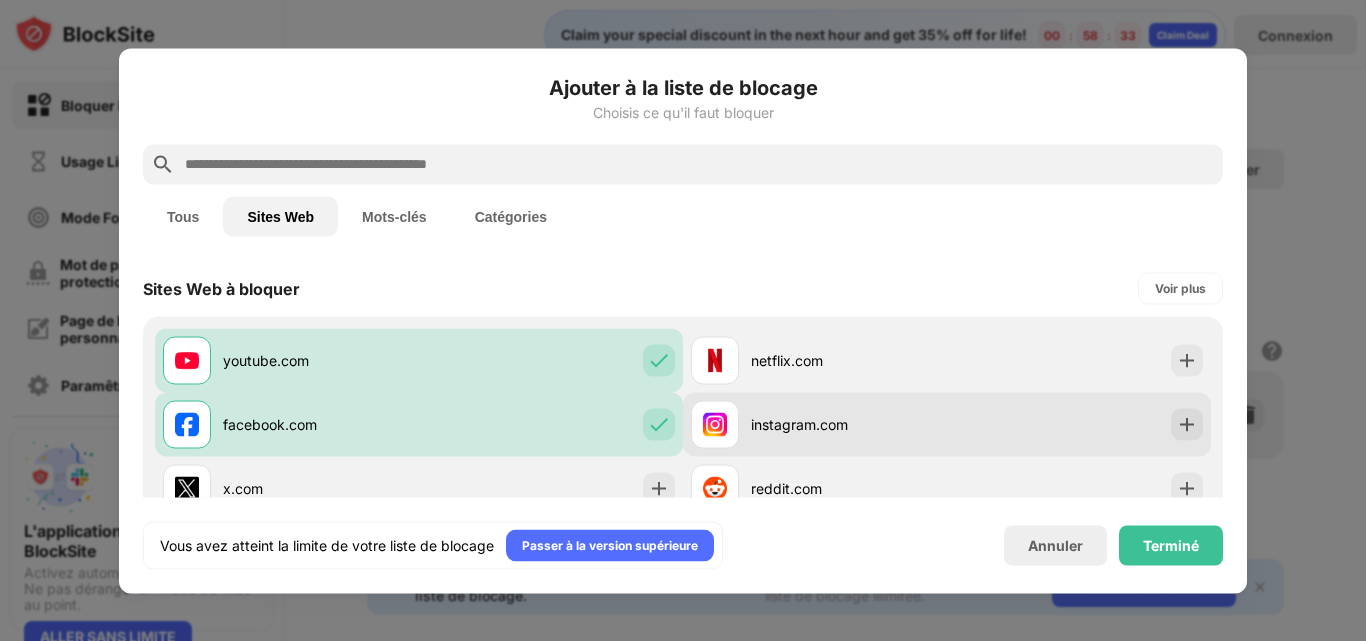 click on "instagram.com" at bounding box center [849, 424] 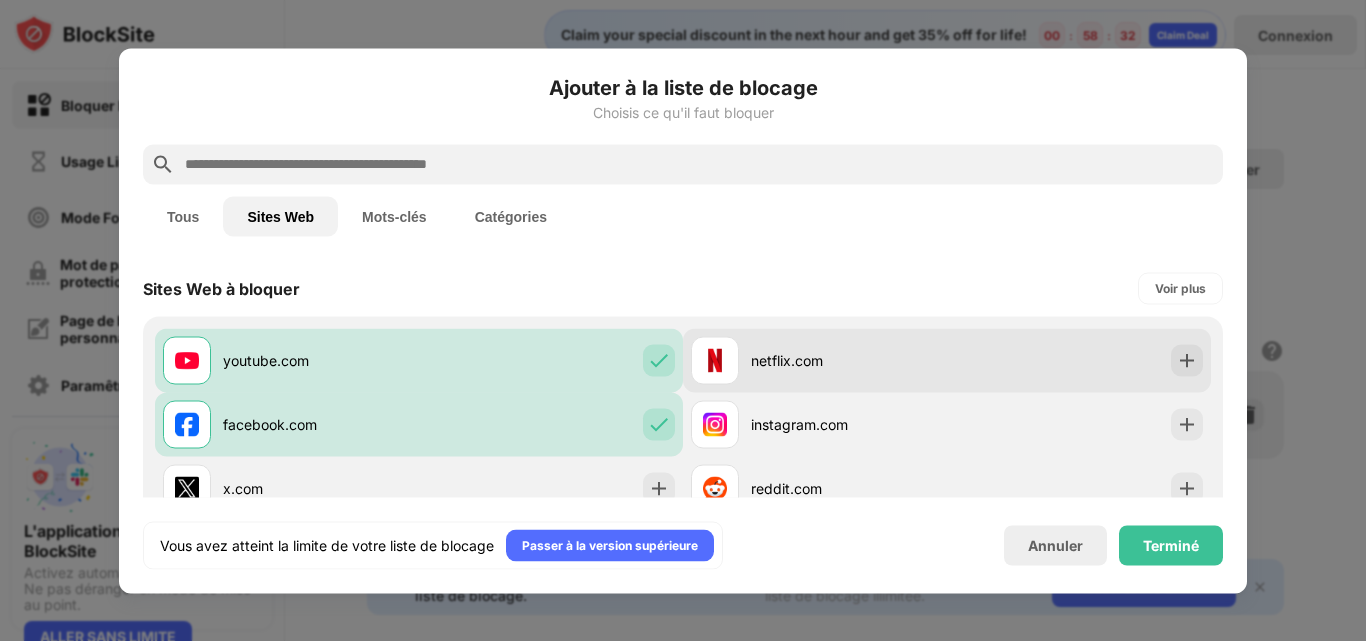 click on "netflix.com" at bounding box center [849, 360] 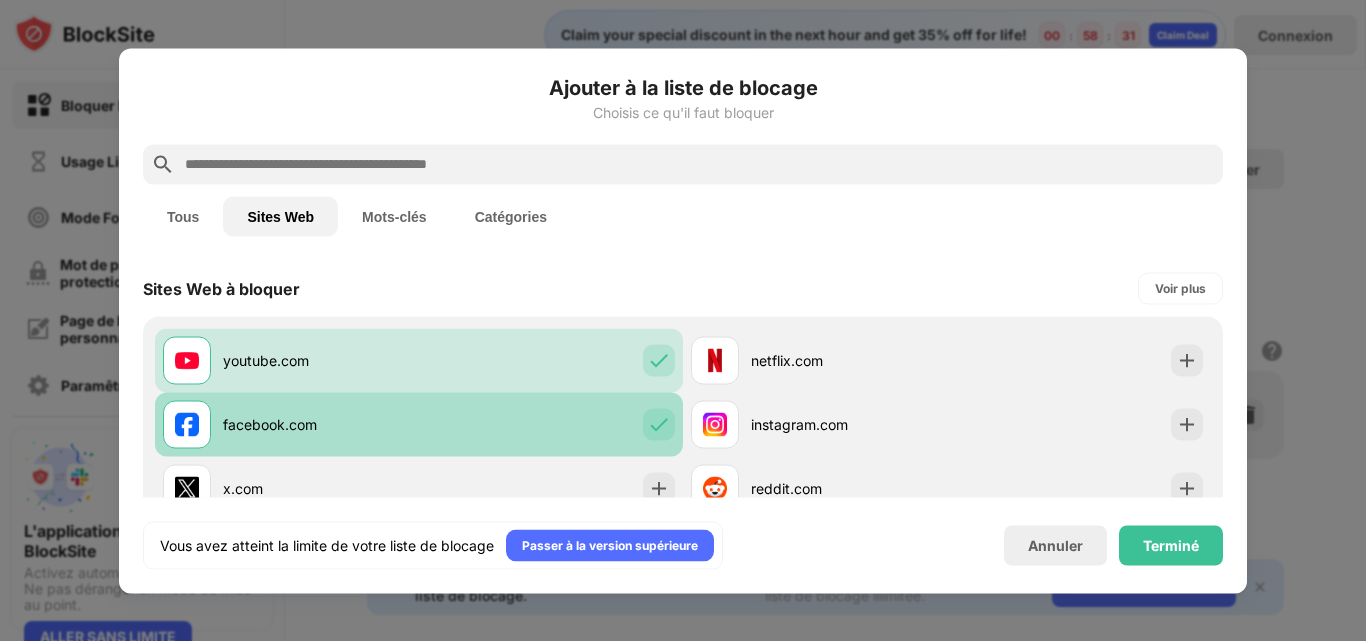 click on "facebook.com" at bounding box center (419, 424) 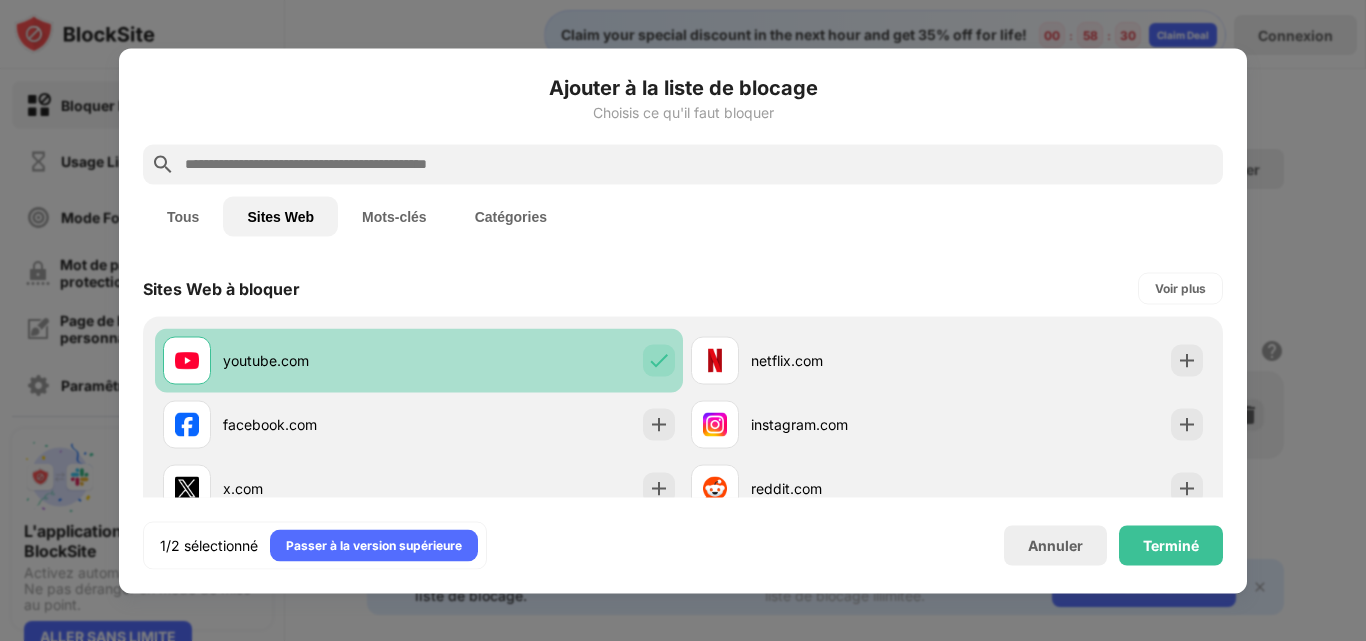 click on "youtube.com" at bounding box center [419, 360] 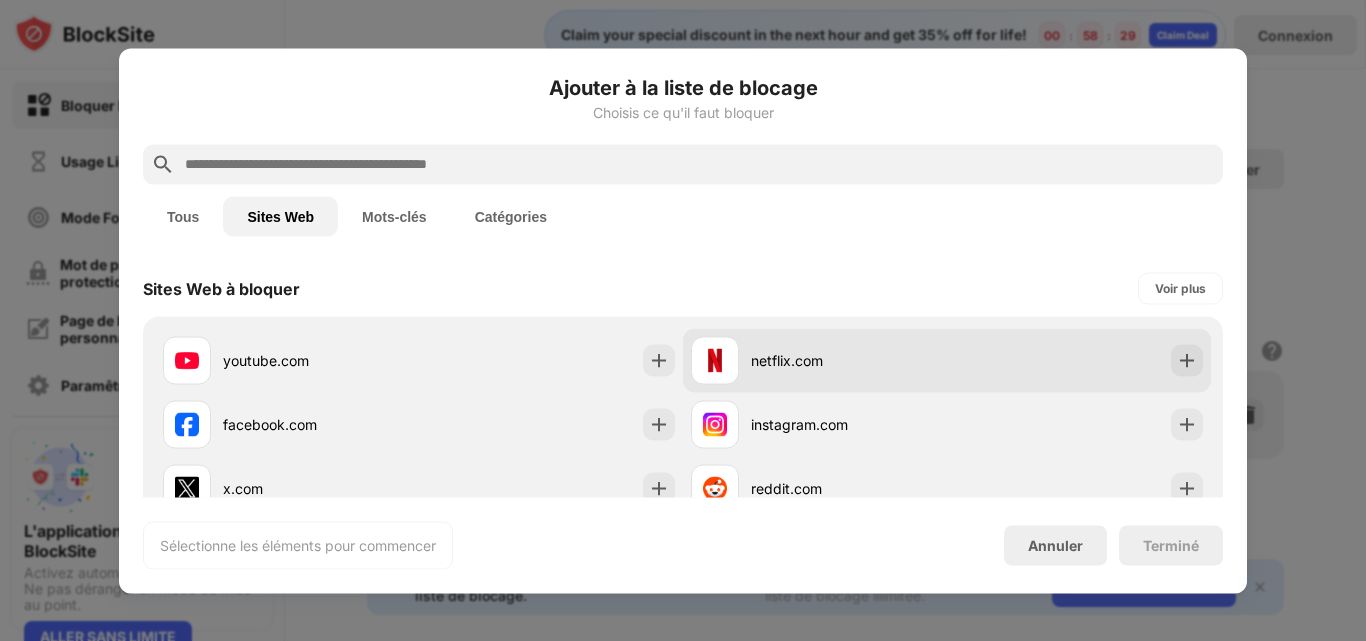 click on "netflix.com" at bounding box center [819, 360] 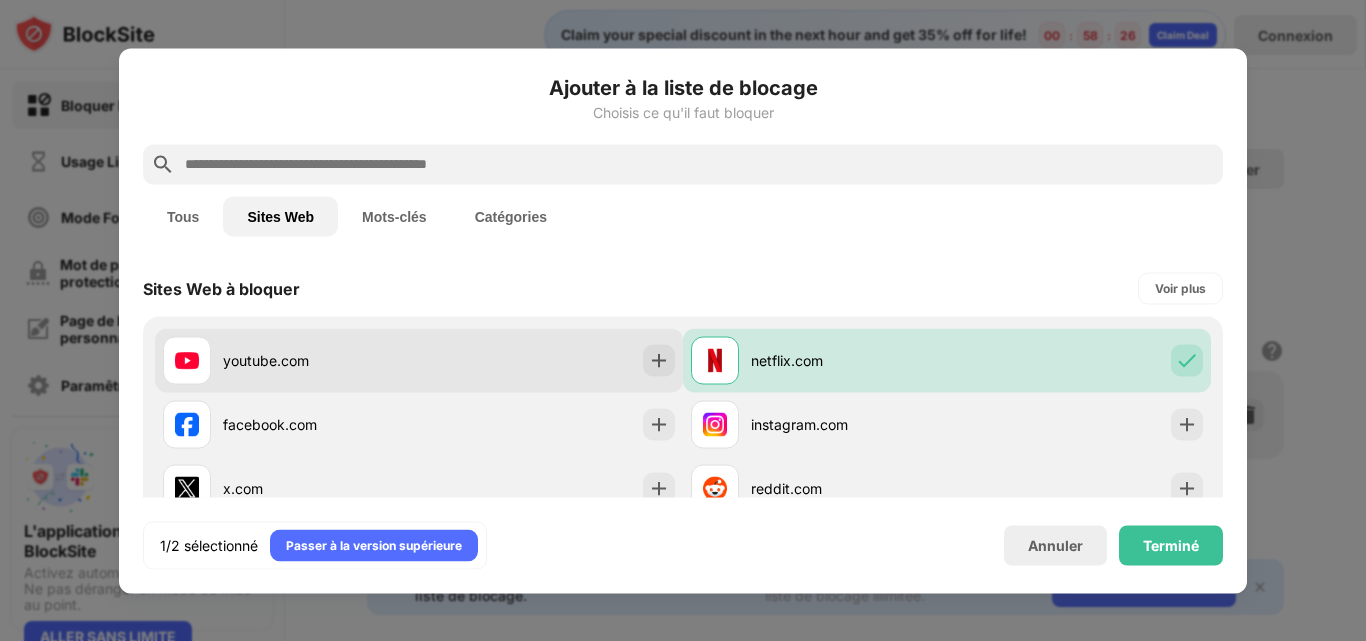 click on "youtube.com" at bounding box center (321, 360) 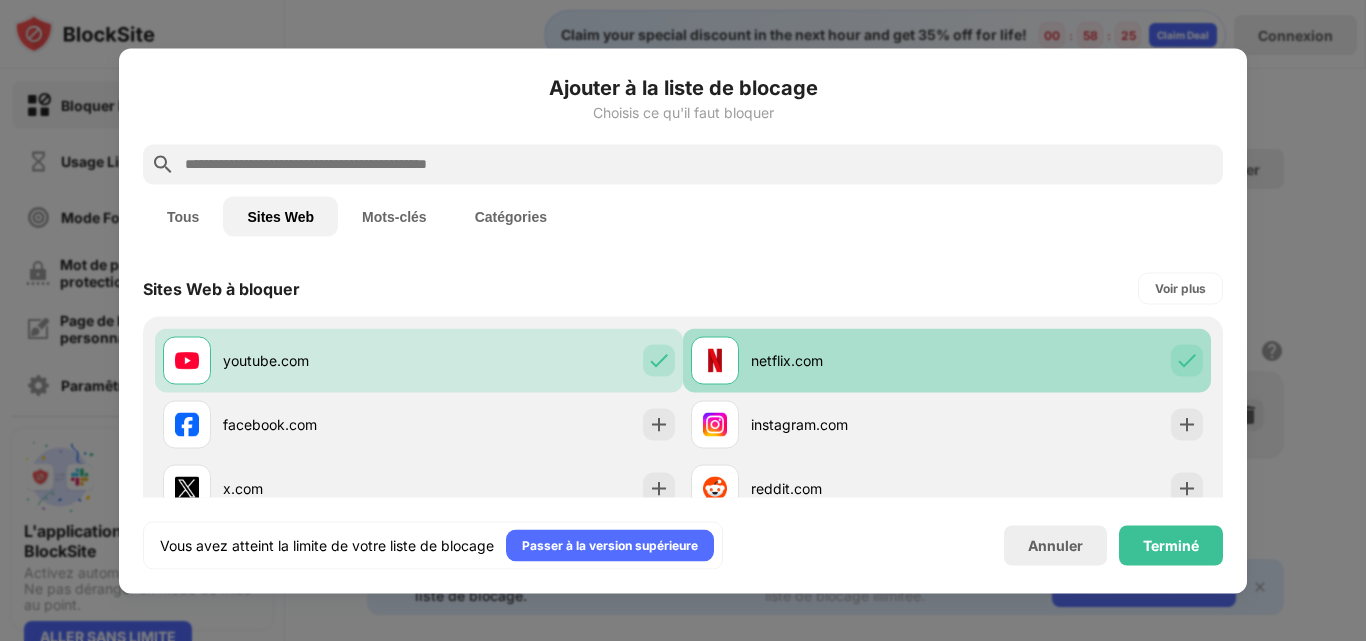 click on "netflix.com" at bounding box center [819, 360] 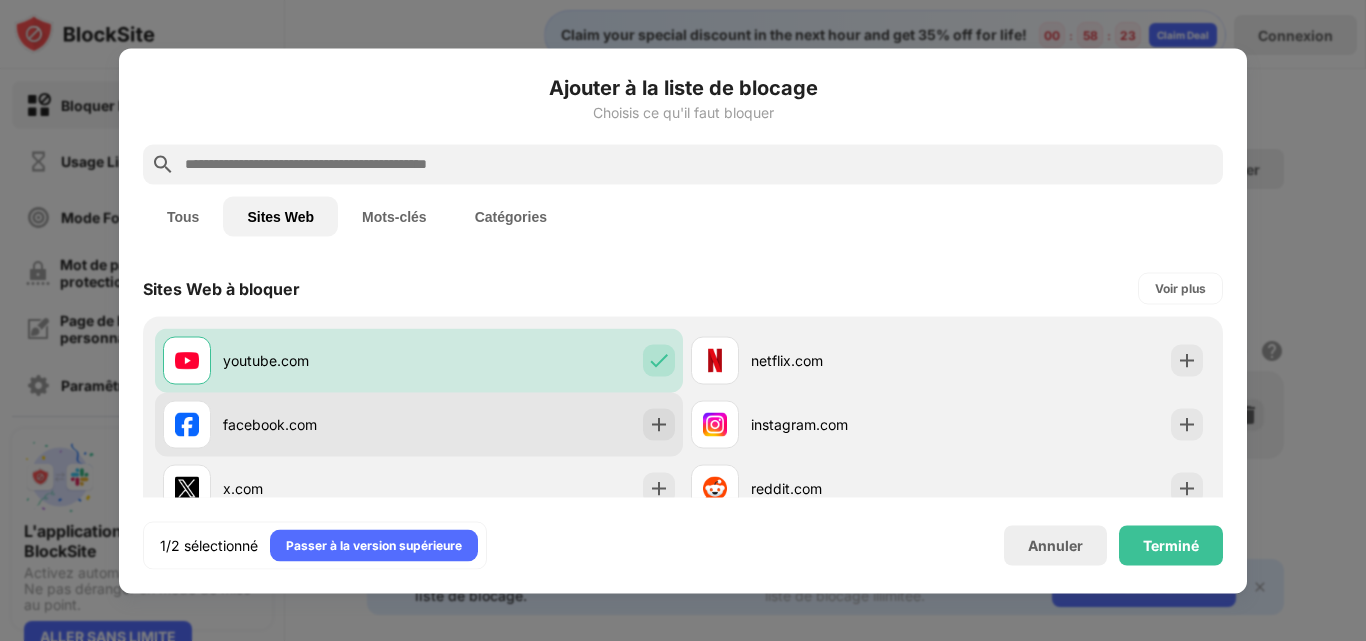click on "facebook.com" at bounding box center (419, 424) 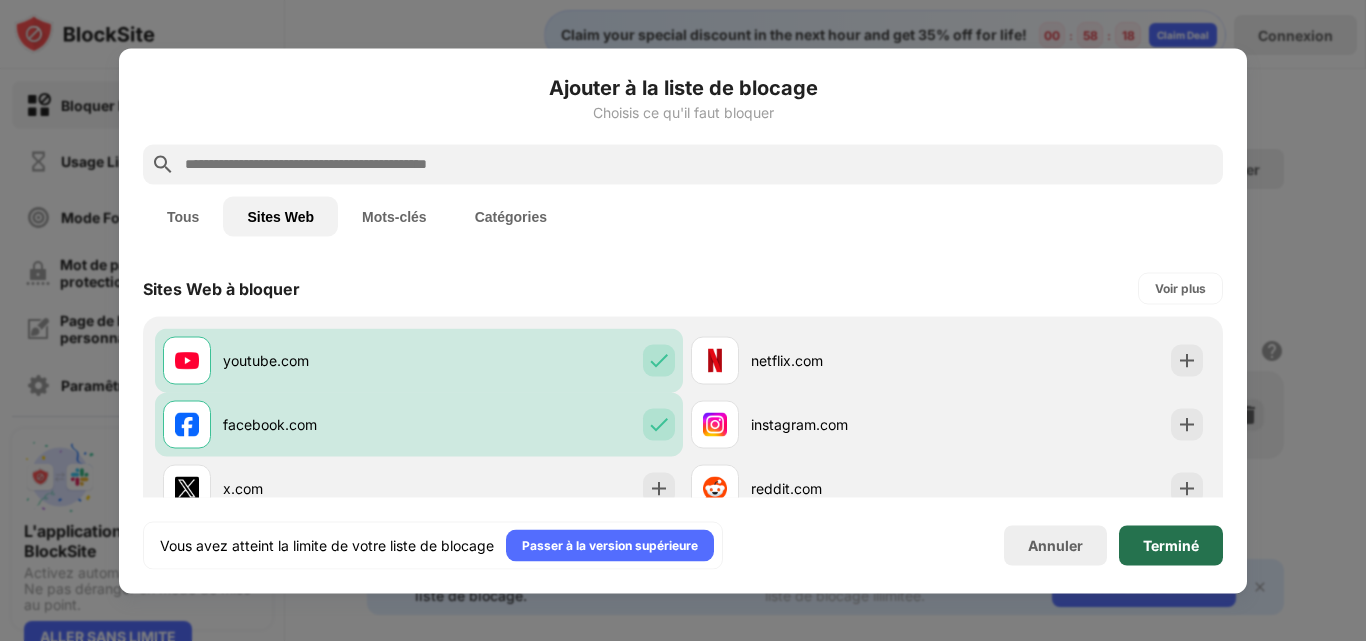 click on "Terminé" at bounding box center [1171, 545] 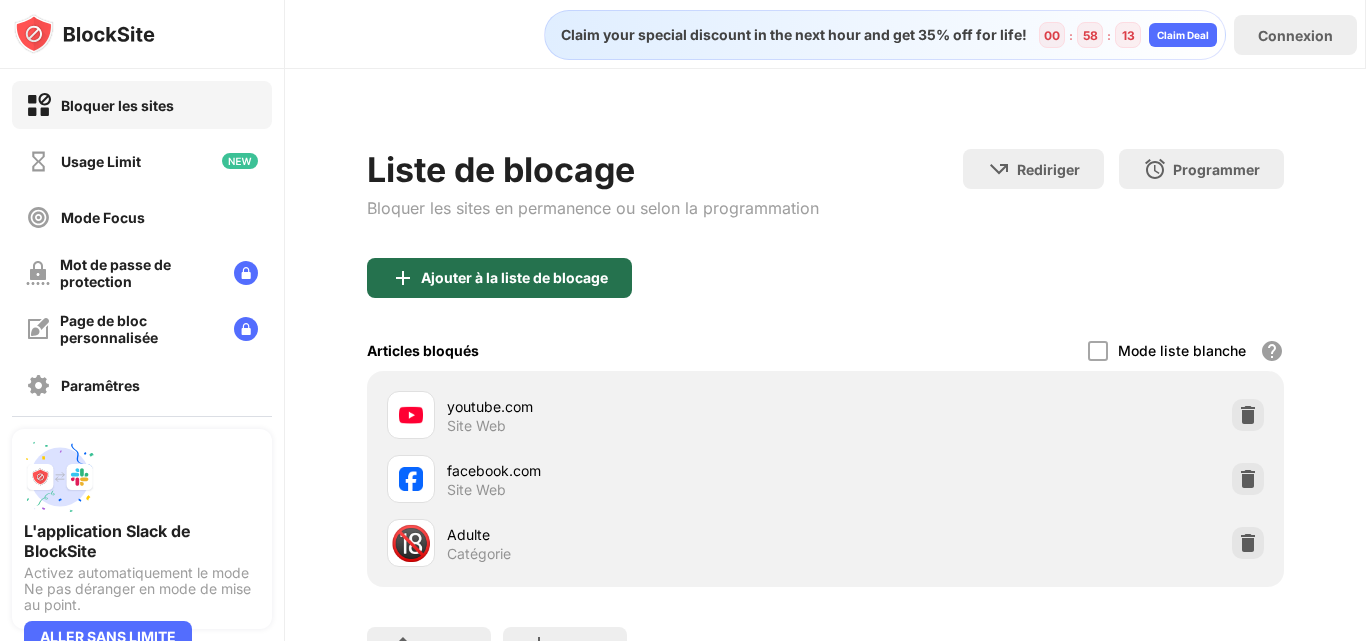click on "Ajouter à la liste de blocage" at bounding box center [514, 278] 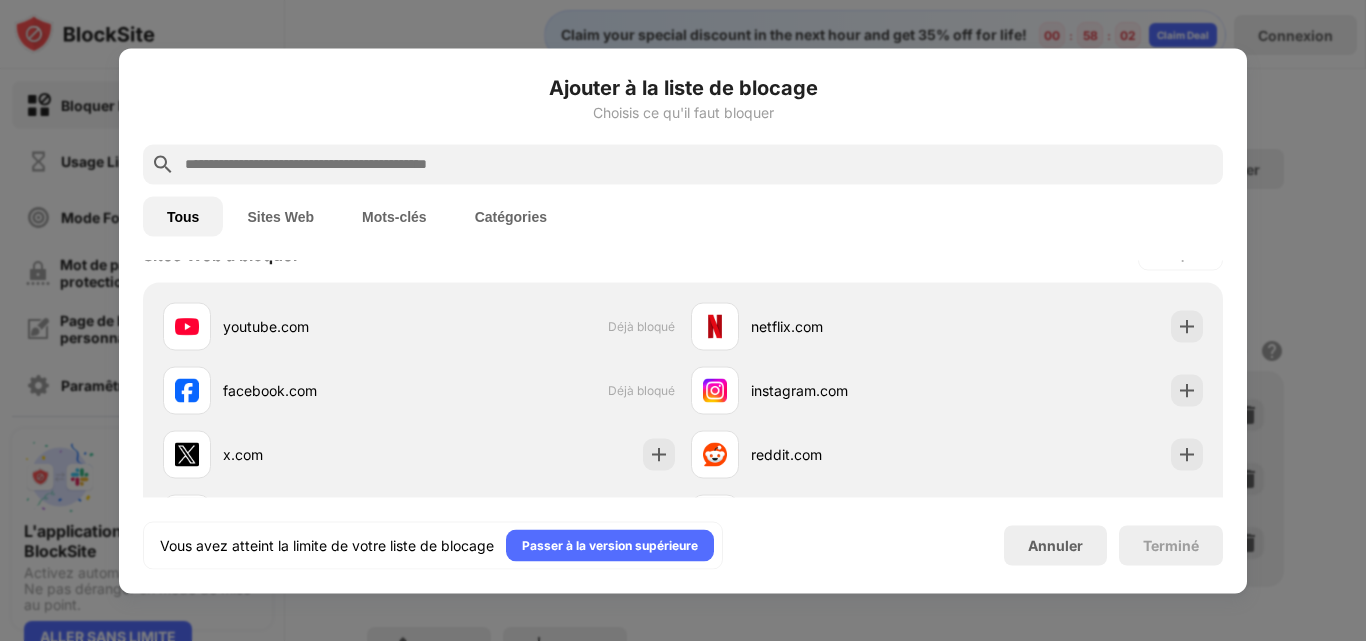scroll, scrollTop: 333, scrollLeft: 0, axis: vertical 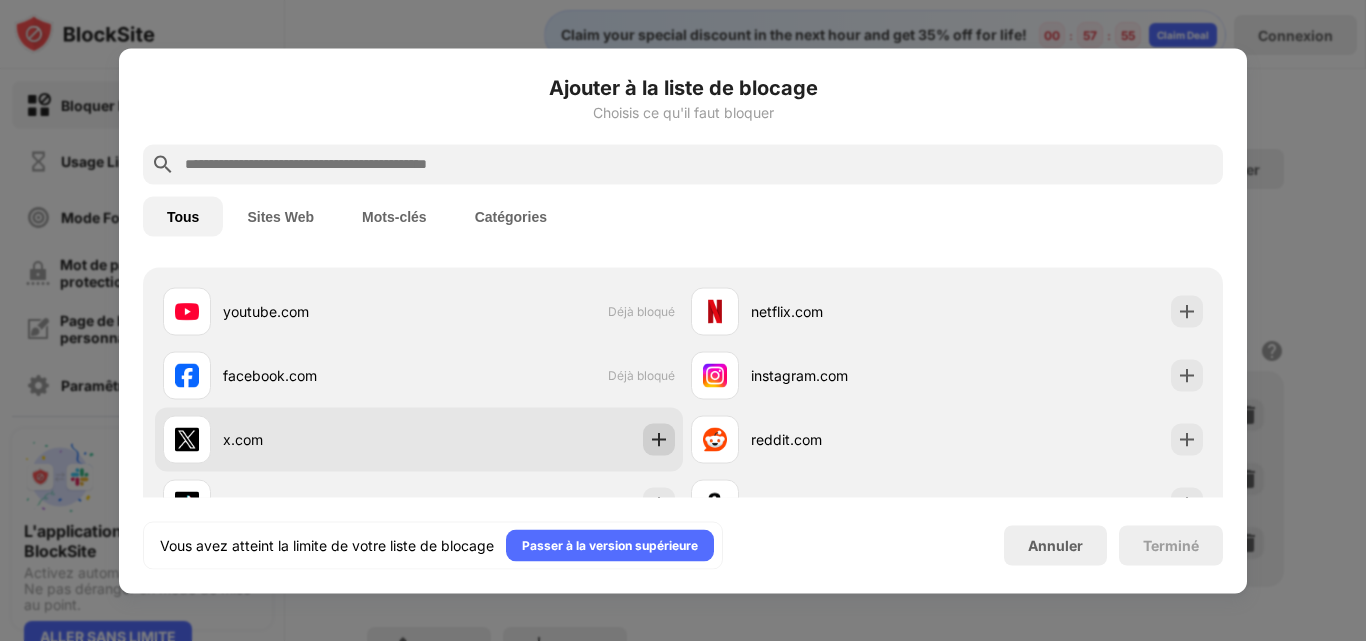click at bounding box center (659, 439) 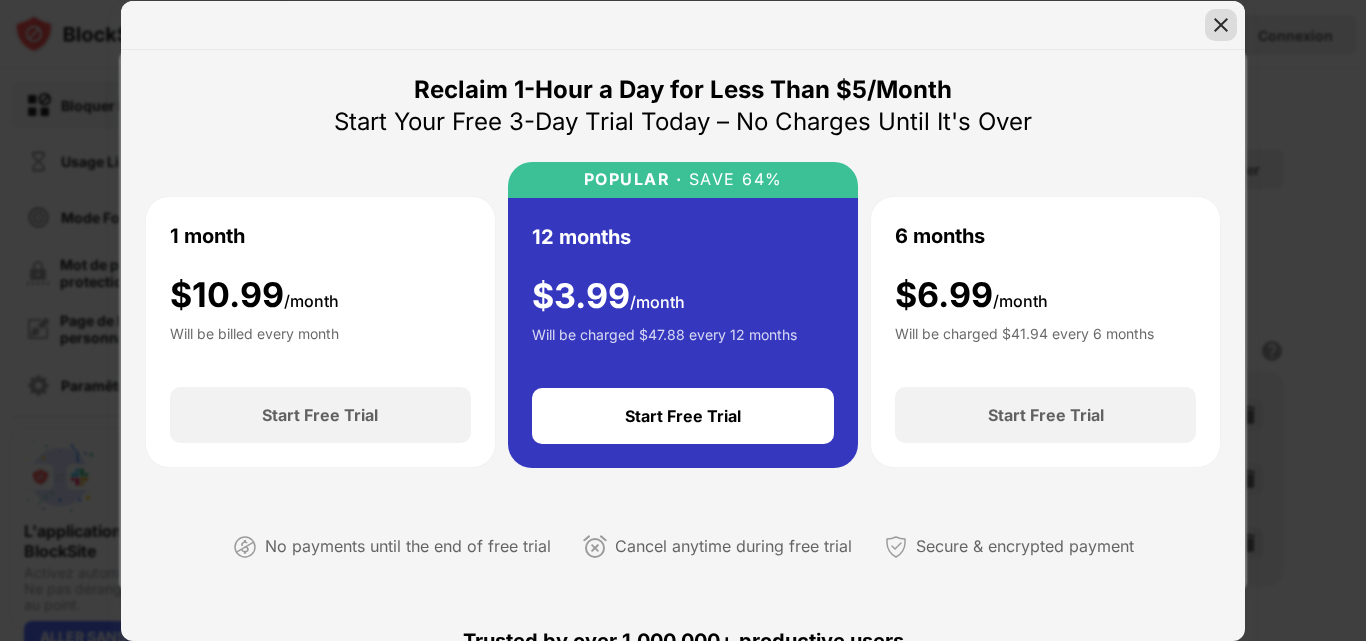 click at bounding box center [1221, 25] 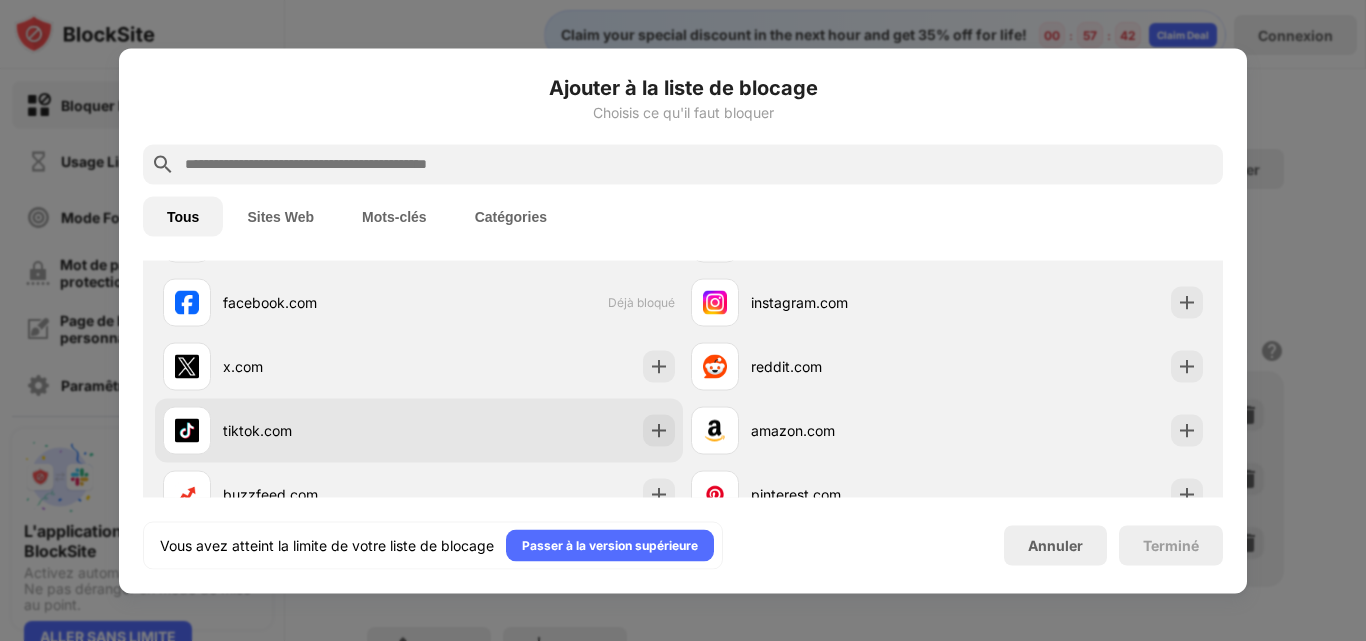 scroll, scrollTop: 400, scrollLeft: 0, axis: vertical 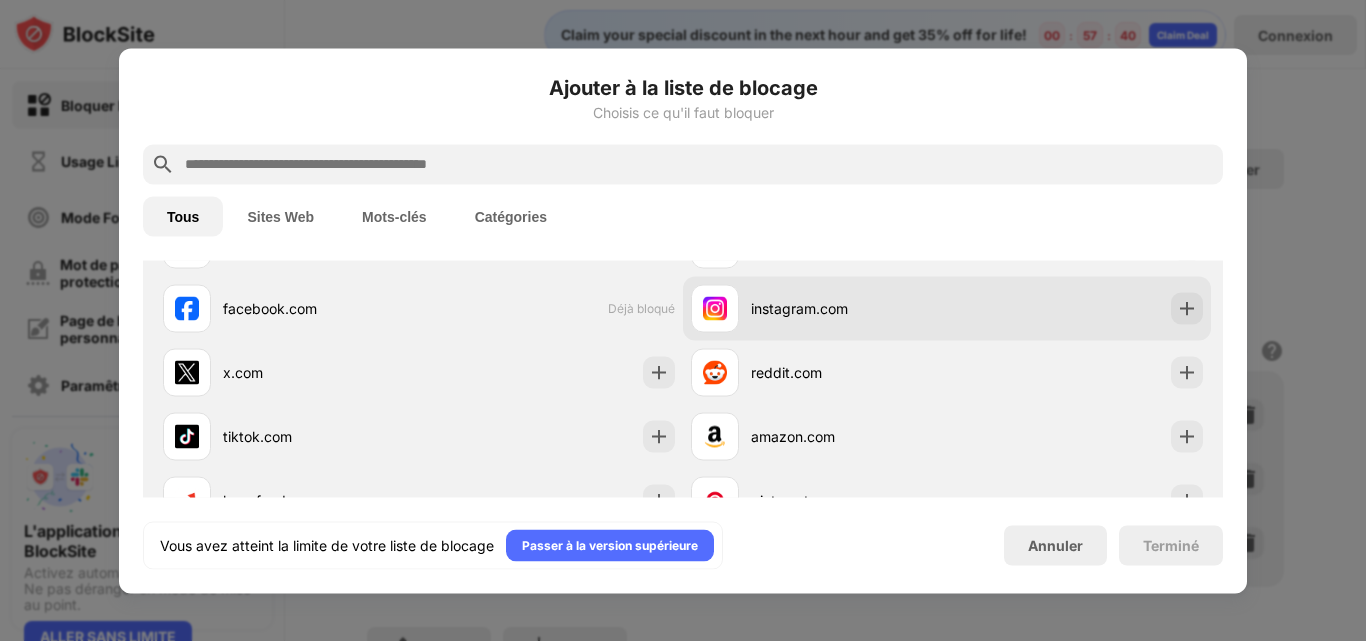 click on "instagram.com" at bounding box center (849, 308) 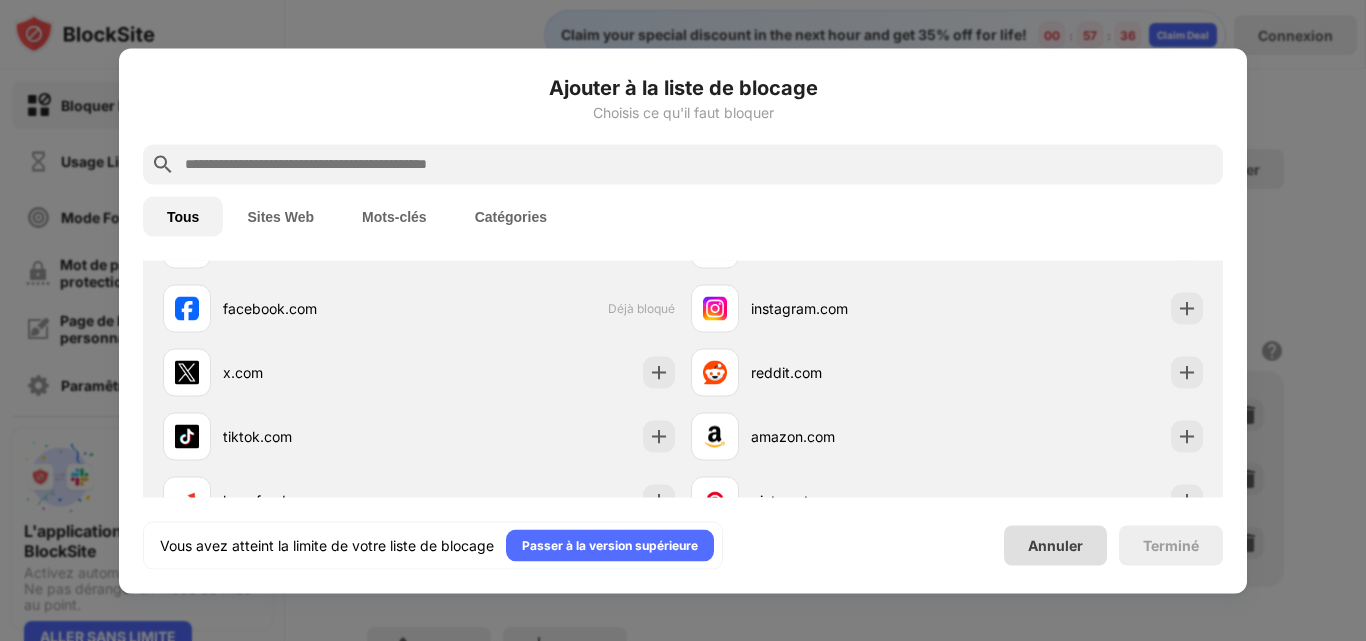 click on "Annuler" at bounding box center [1055, 545] 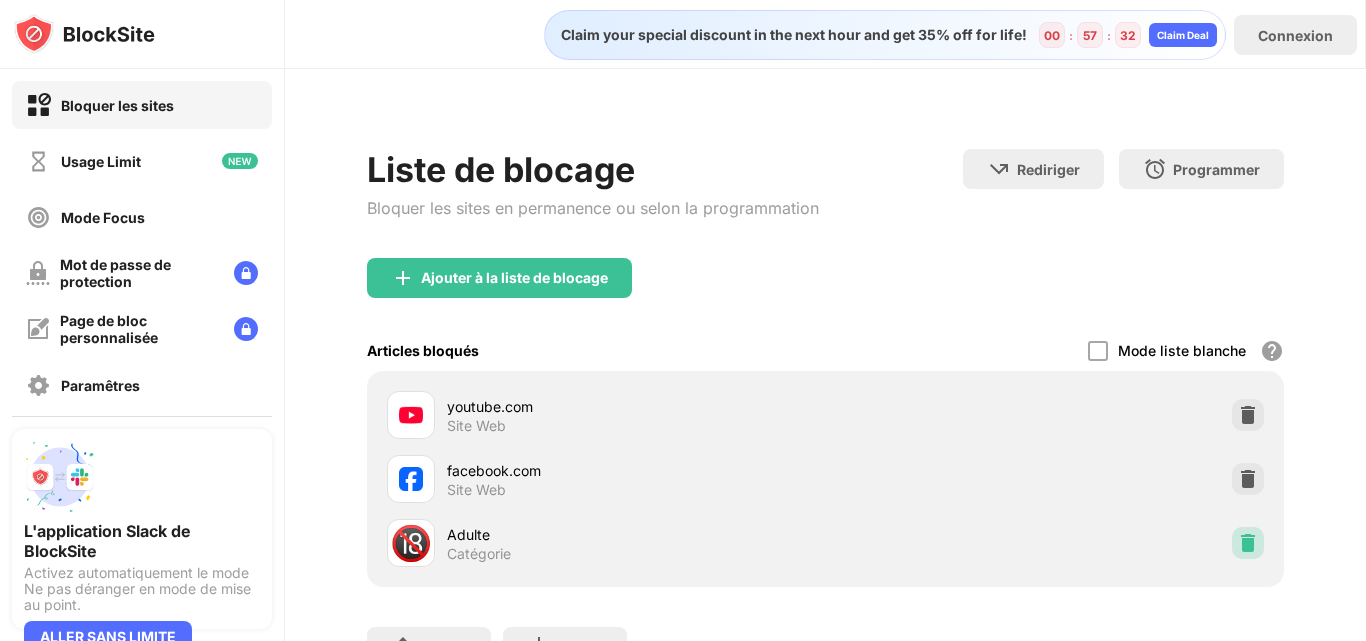 click at bounding box center [1248, 543] 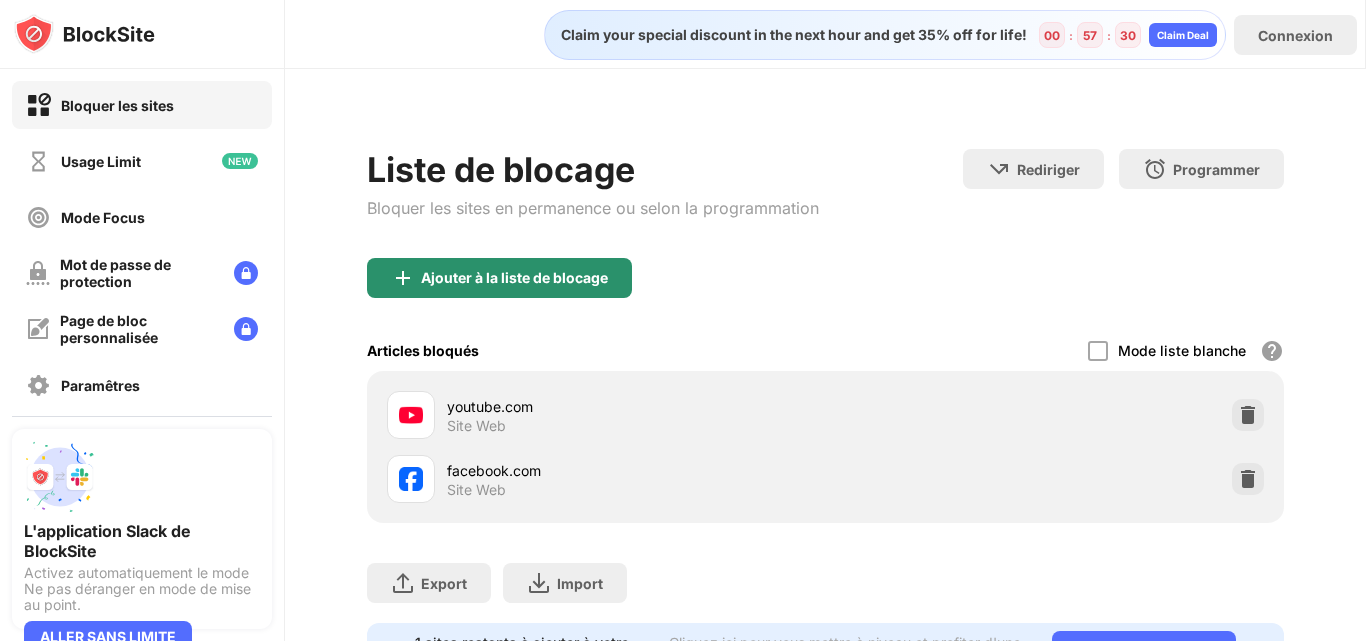 click on "Ajouter à la liste de blocage" at bounding box center [514, 278] 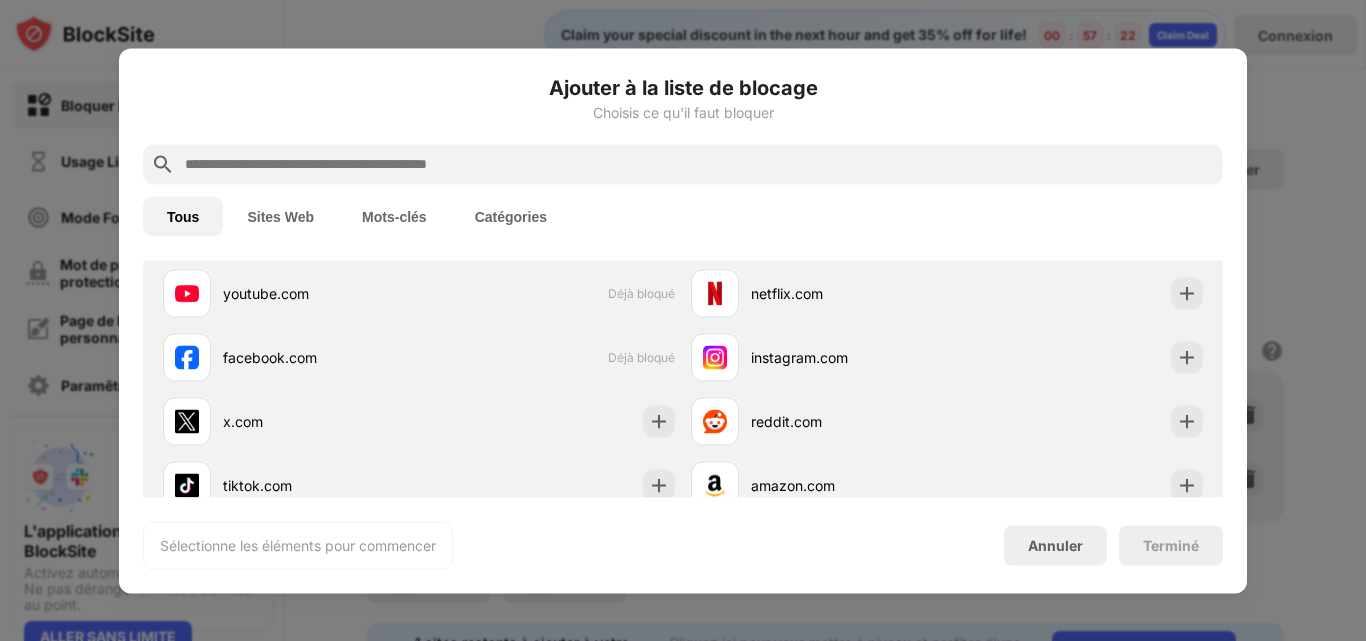 scroll, scrollTop: 350, scrollLeft: 0, axis: vertical 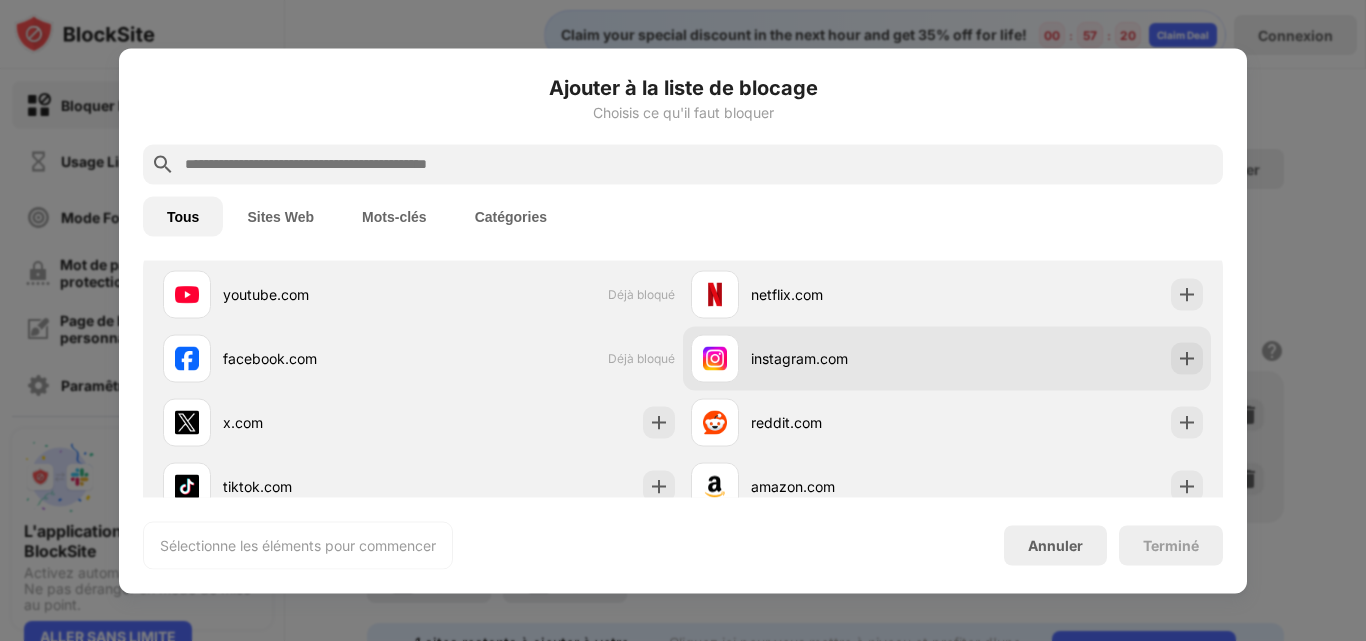 click on "instagram.com" at bounding box center (947, 358) 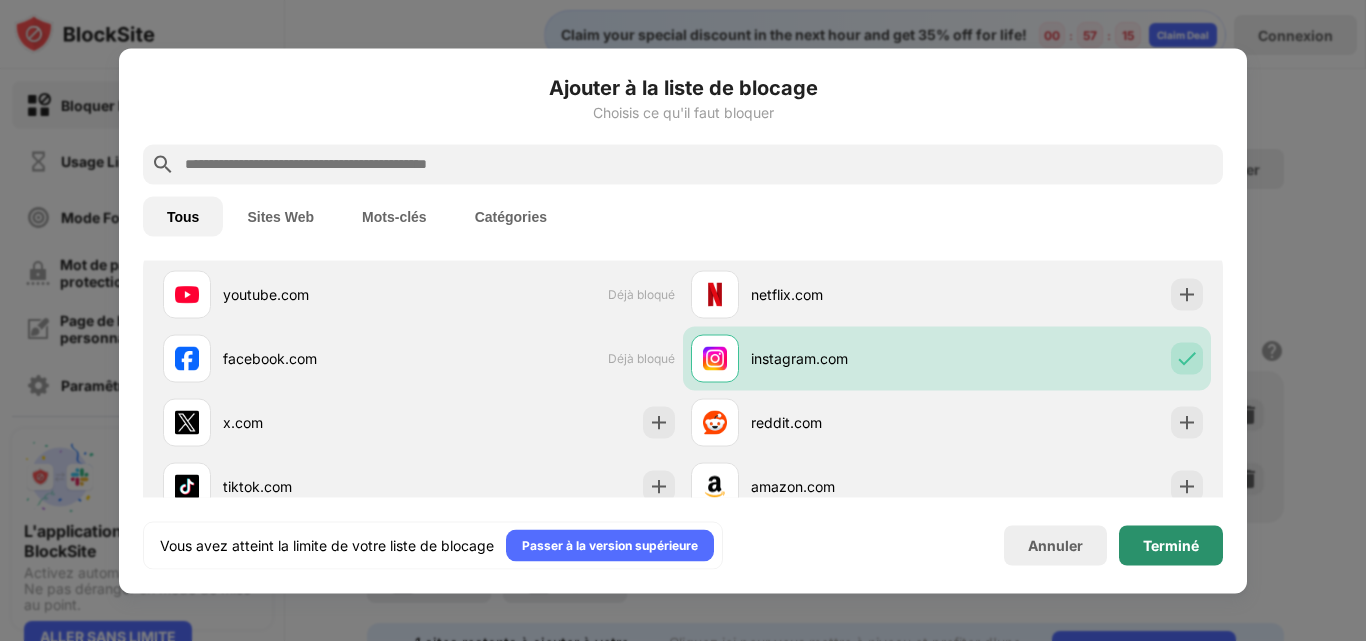 click on "Terminé" at bounding box center [1171, 545] 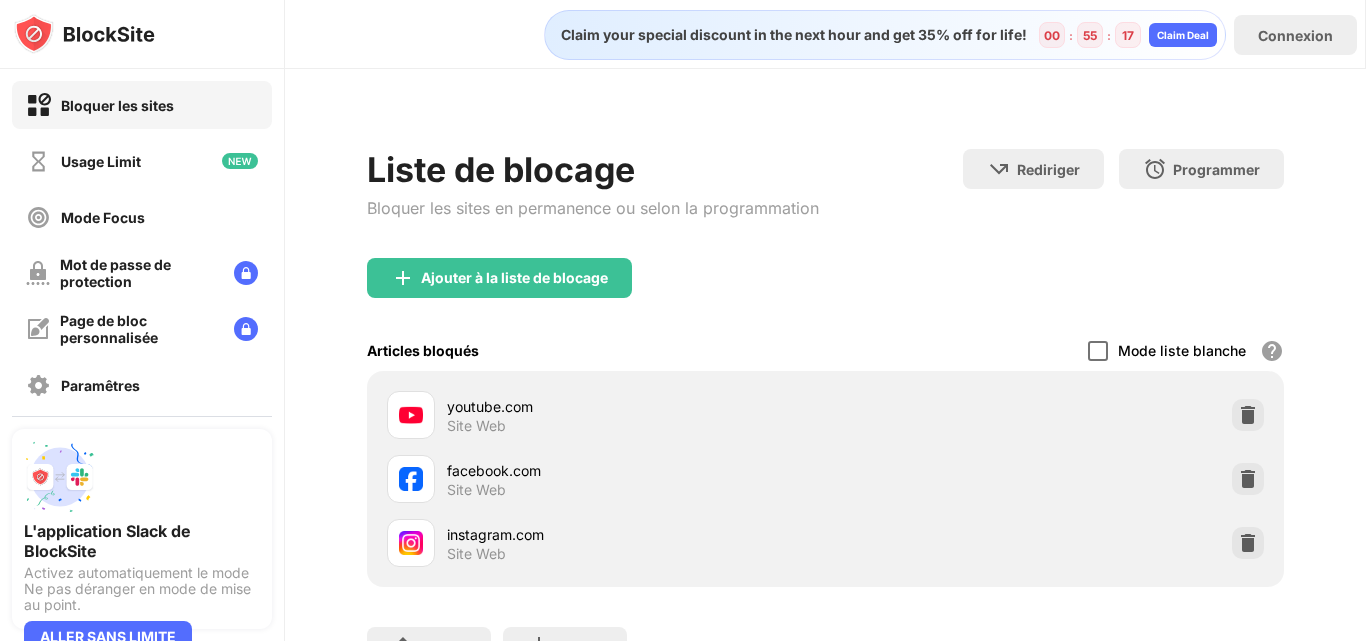 click at bounding box center [1098, 351] 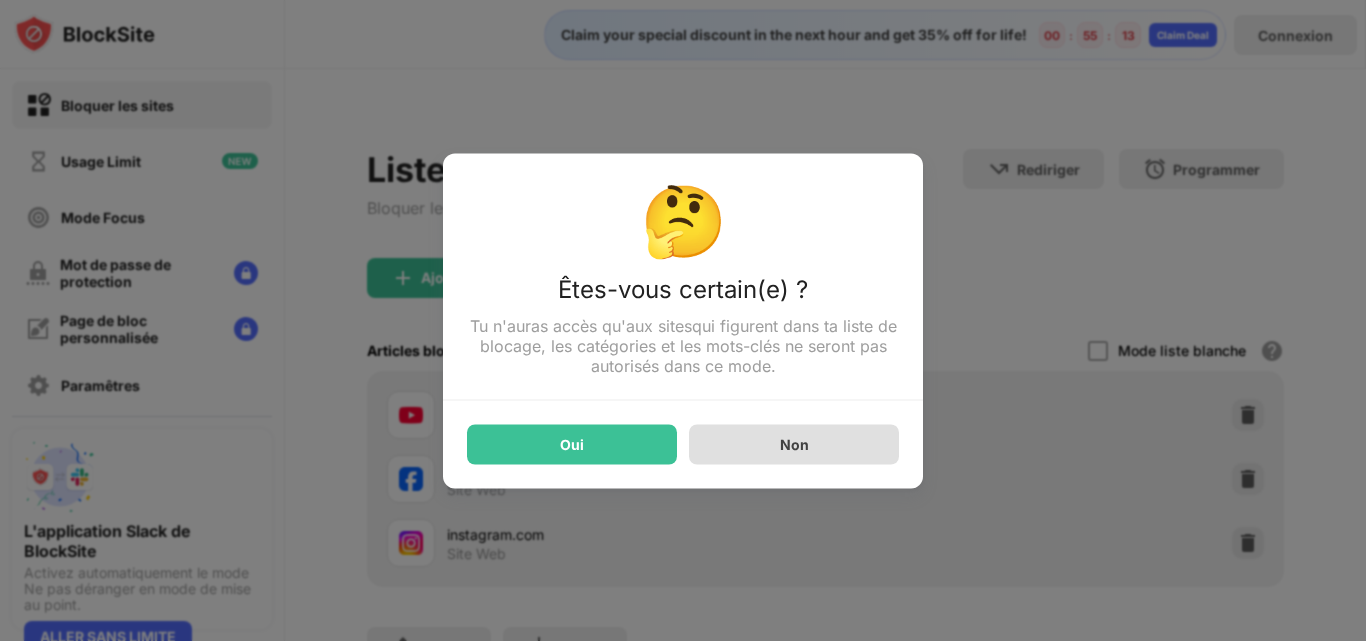 click on "Non" at bounding box center [794, 444] 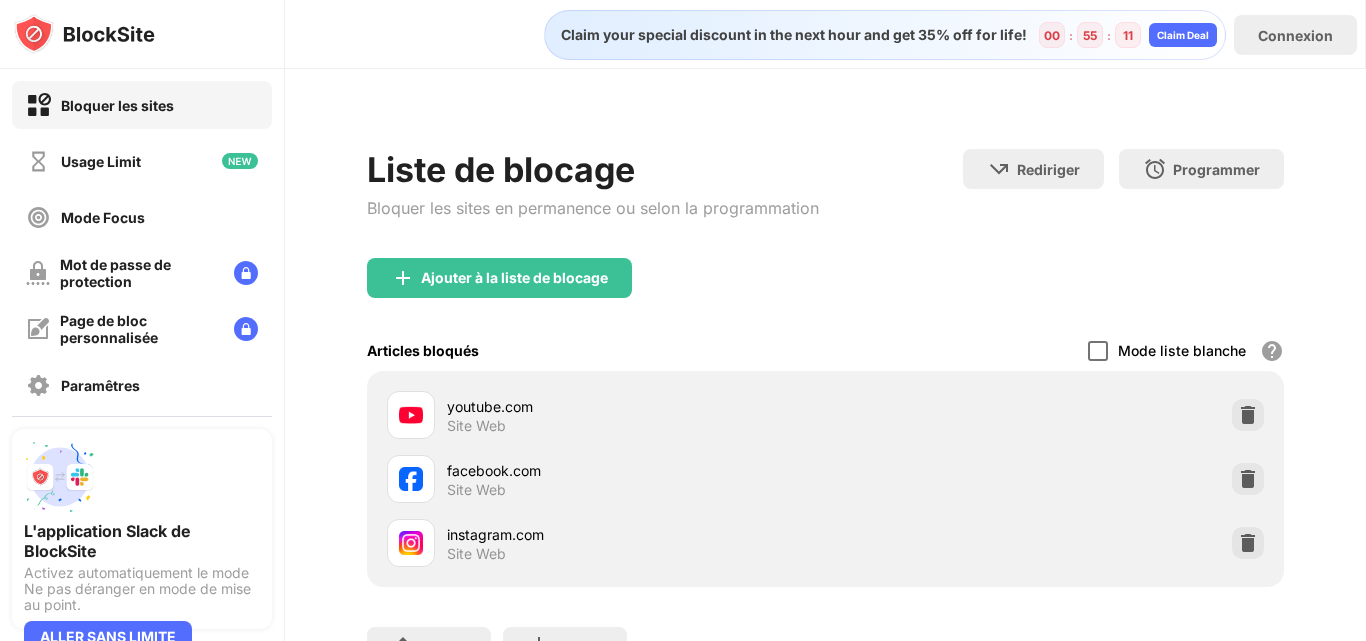 click at bounding box center [1098, 351] 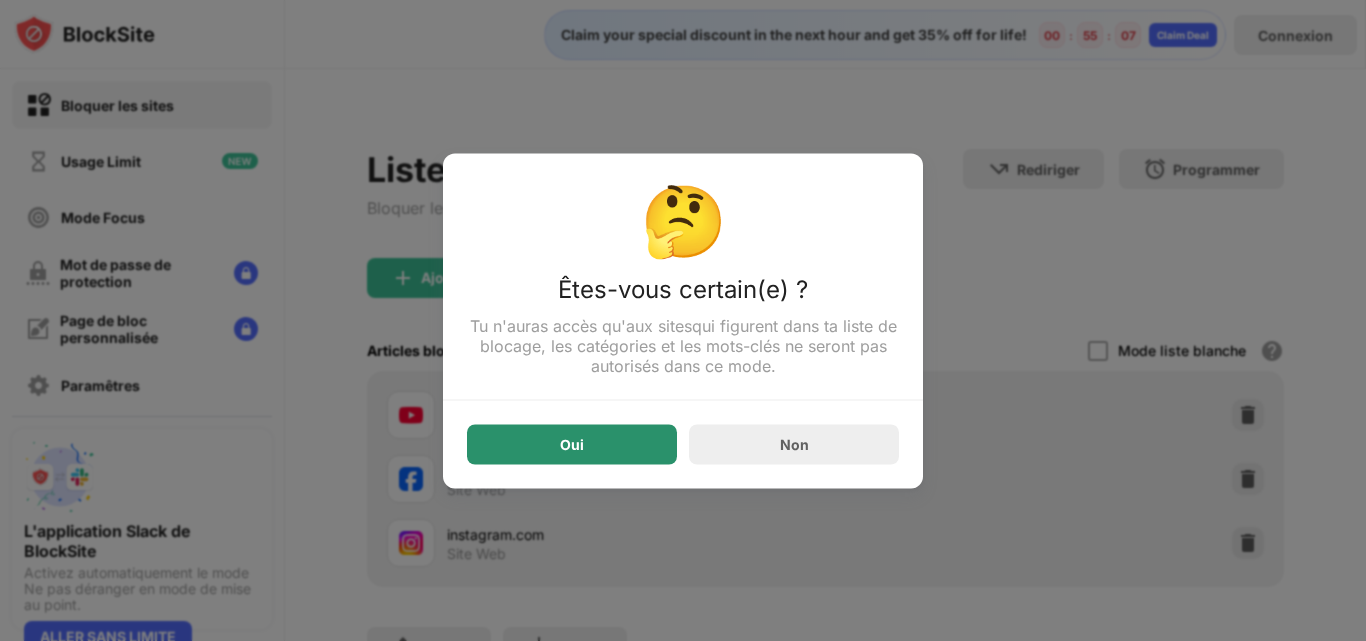 click on "Oui" at bounding box center [572, 444] 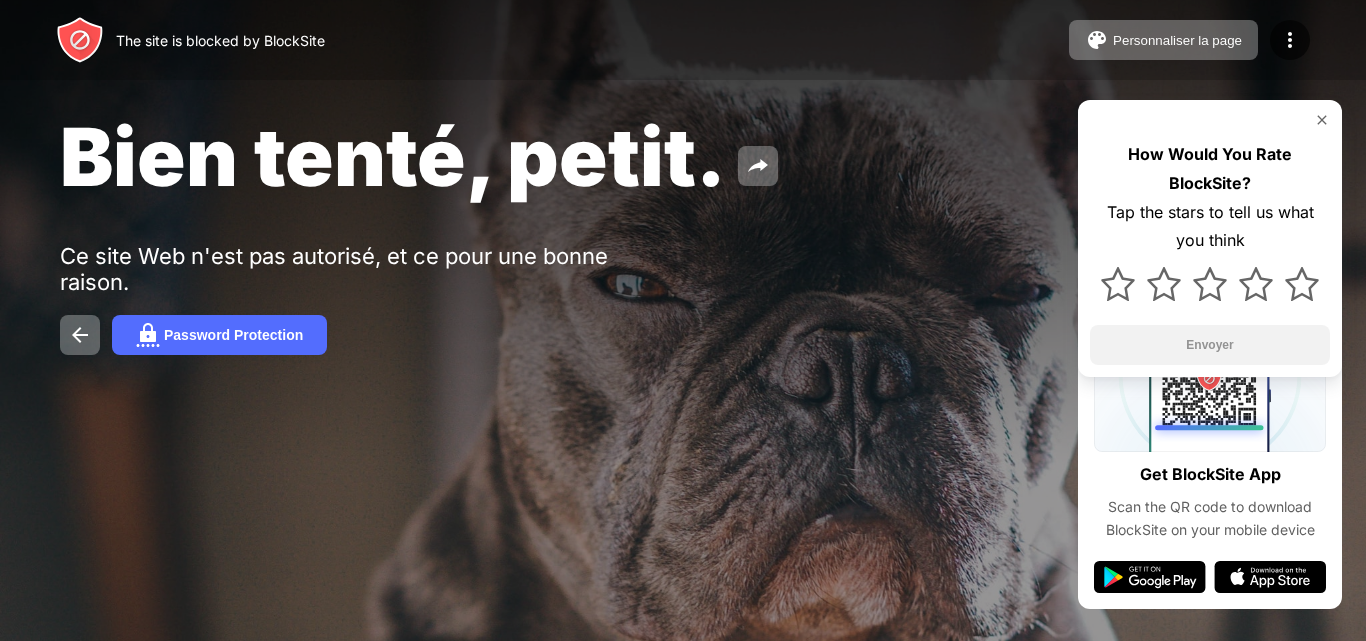 scroll, scrollTop: 0, scrollLeft: 0, axis: both 